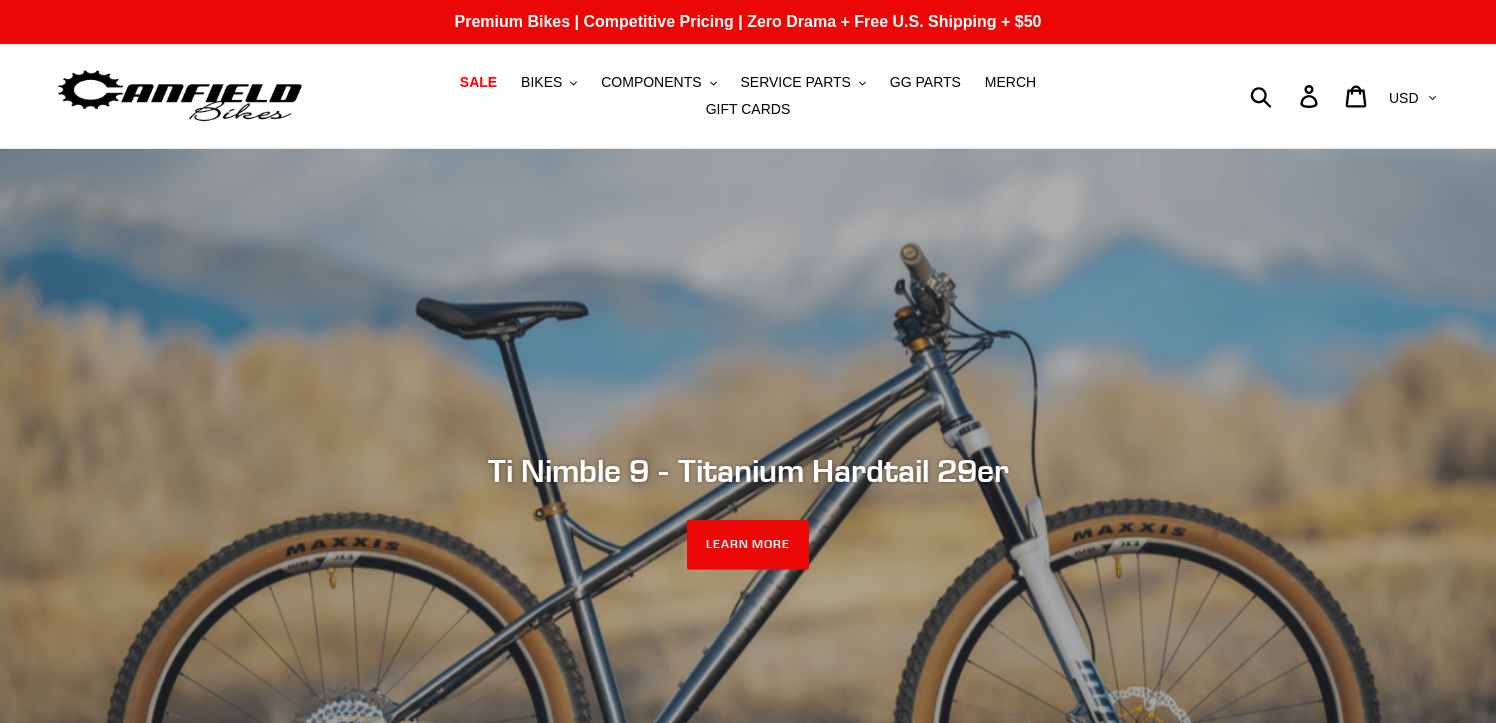 scroll, scrollTop: 0, scrollLeft: 0, axis: both 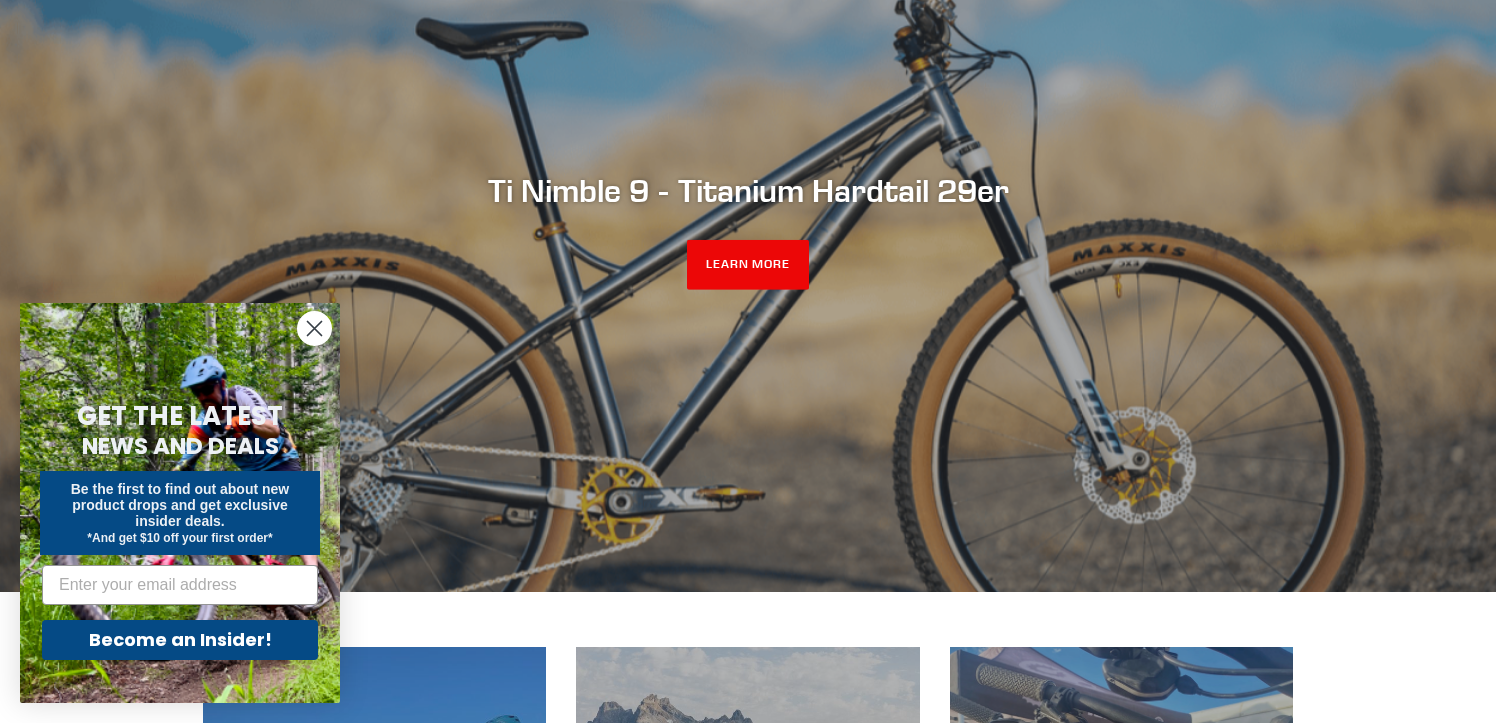 click 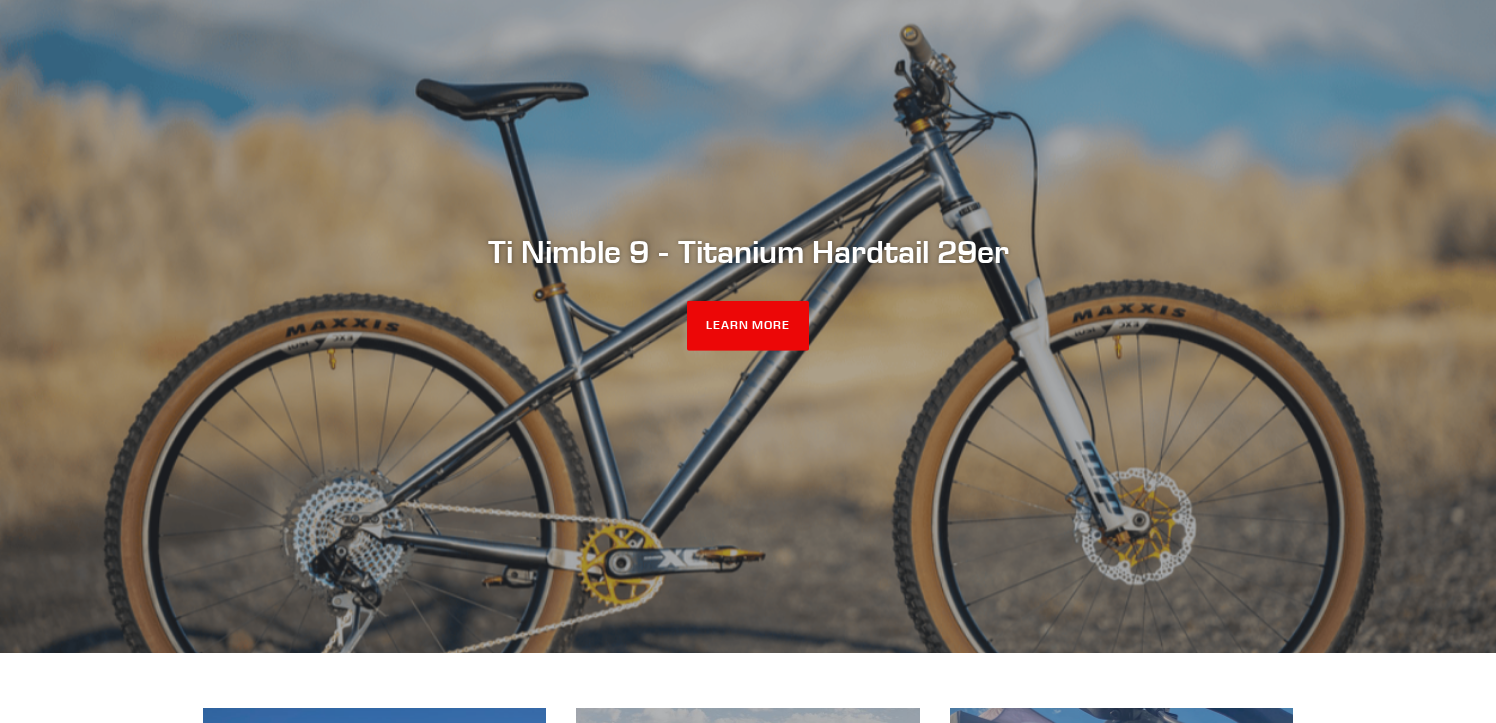 scroll, scrollTop: 0, scrollLeft: 0, axis: both 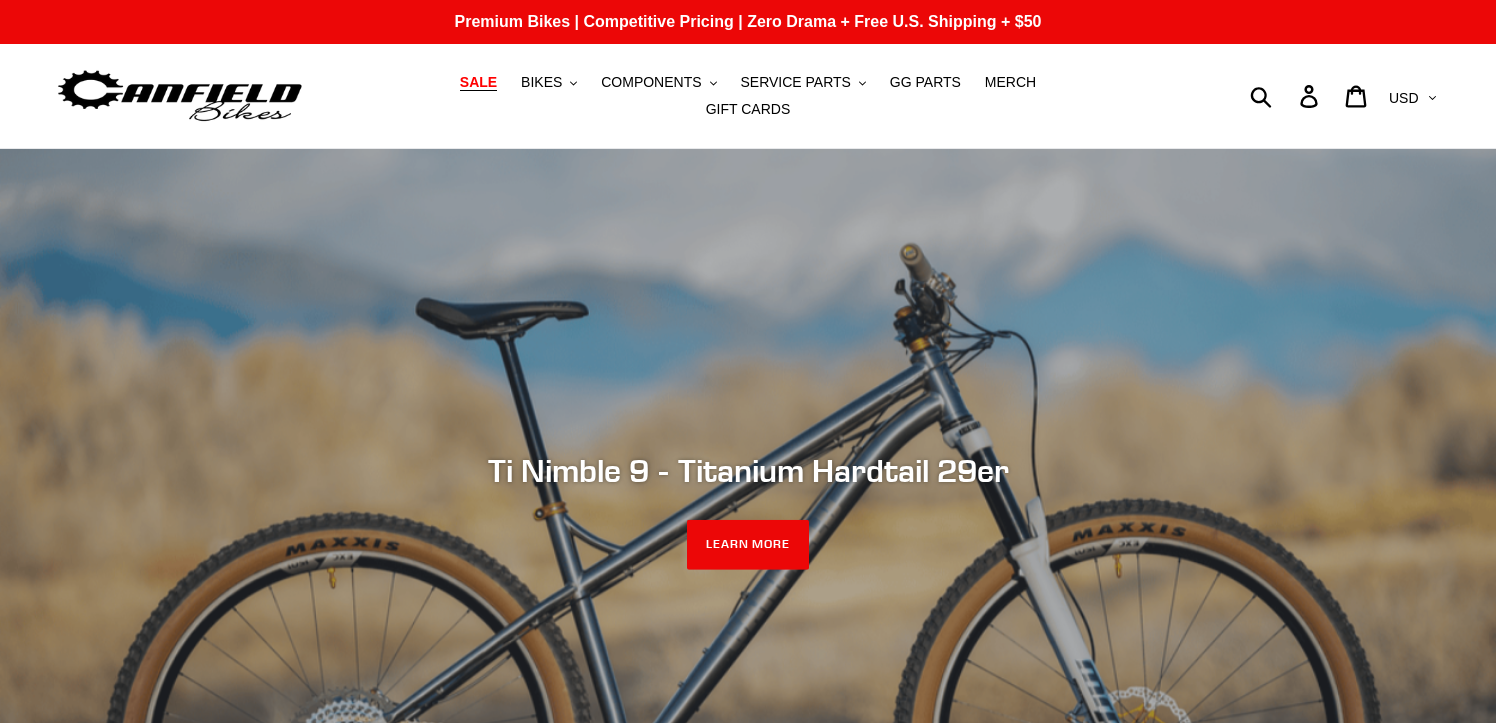 click on "SALE" at bounding box center (478, 82) 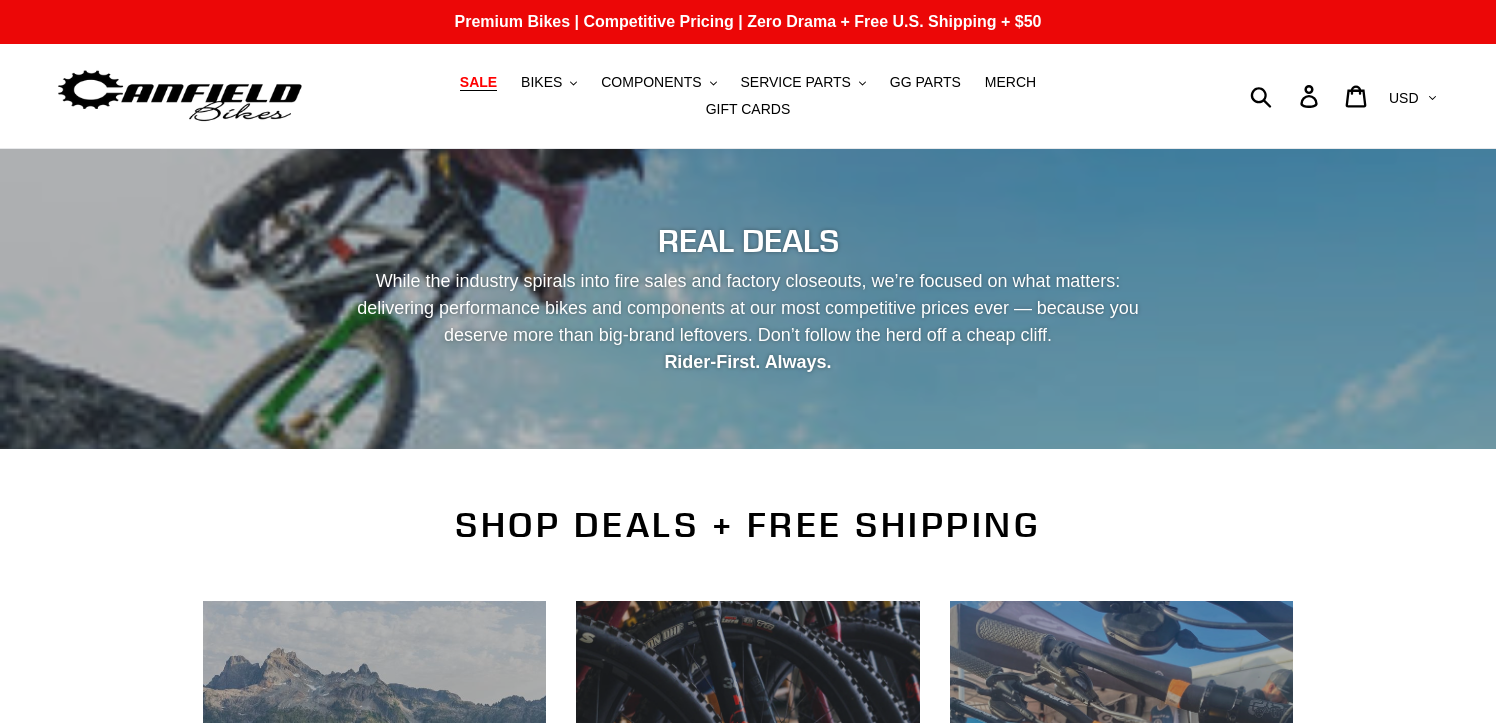 scroll, scrollTop: 0, scrollLeft: 0, axis: both 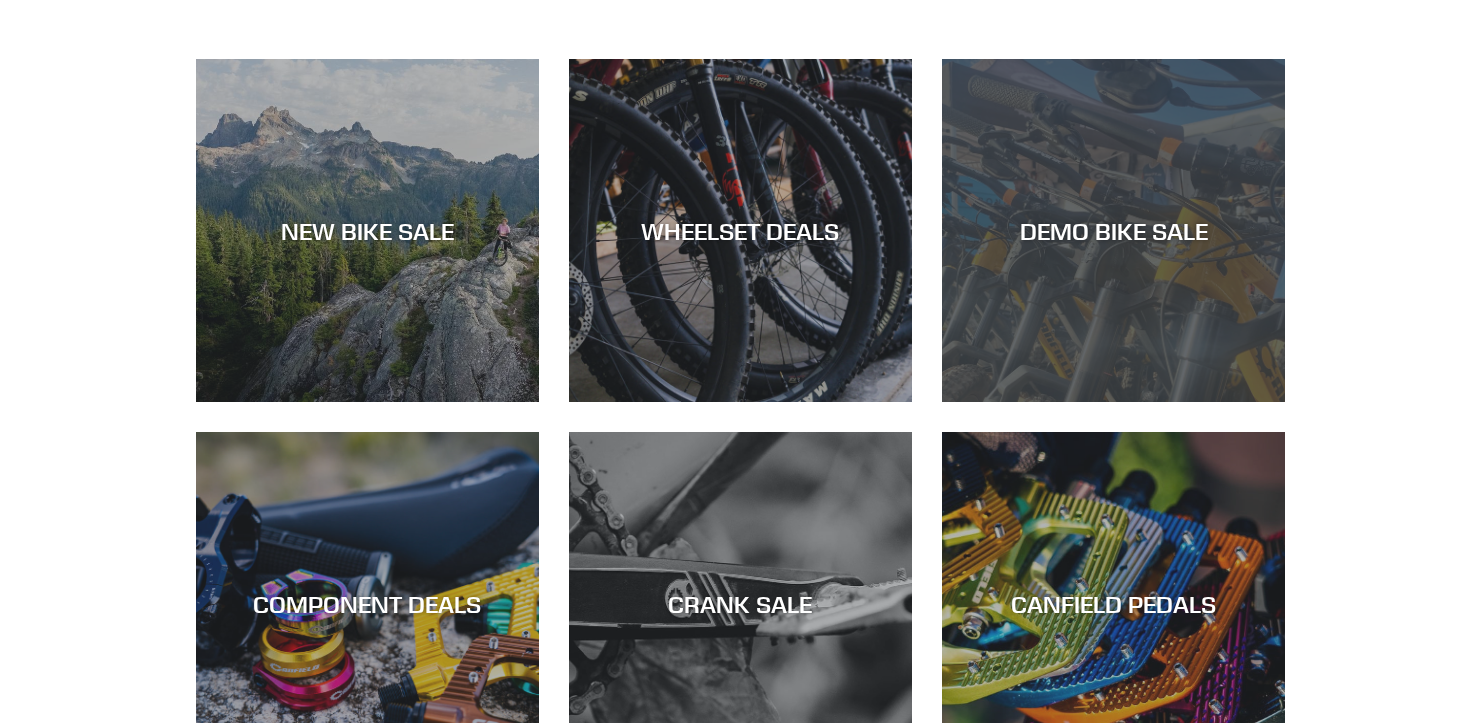 click on "DEMO BIKE SALE" at bounding box center [1113, 230] 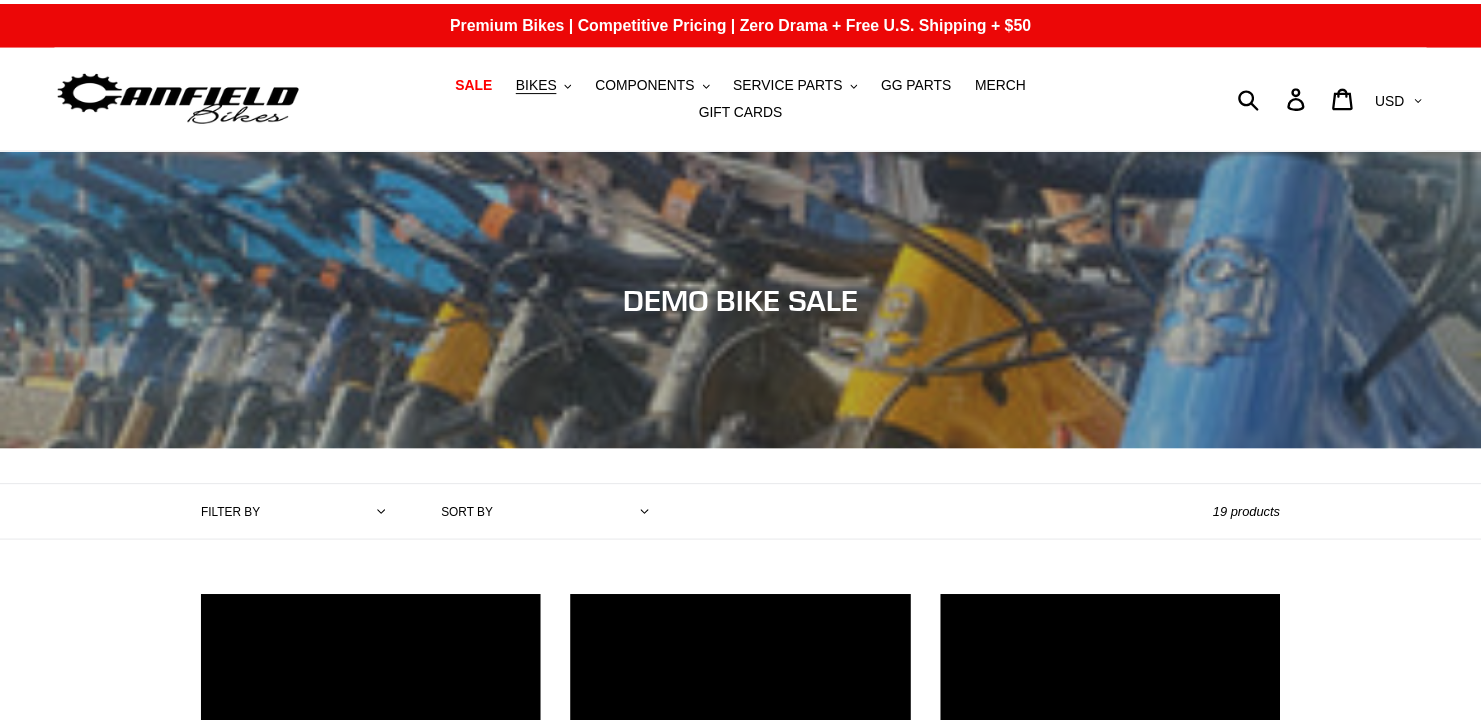 scroll, scrollTop: 0, scrollLeft: 0, axis: both 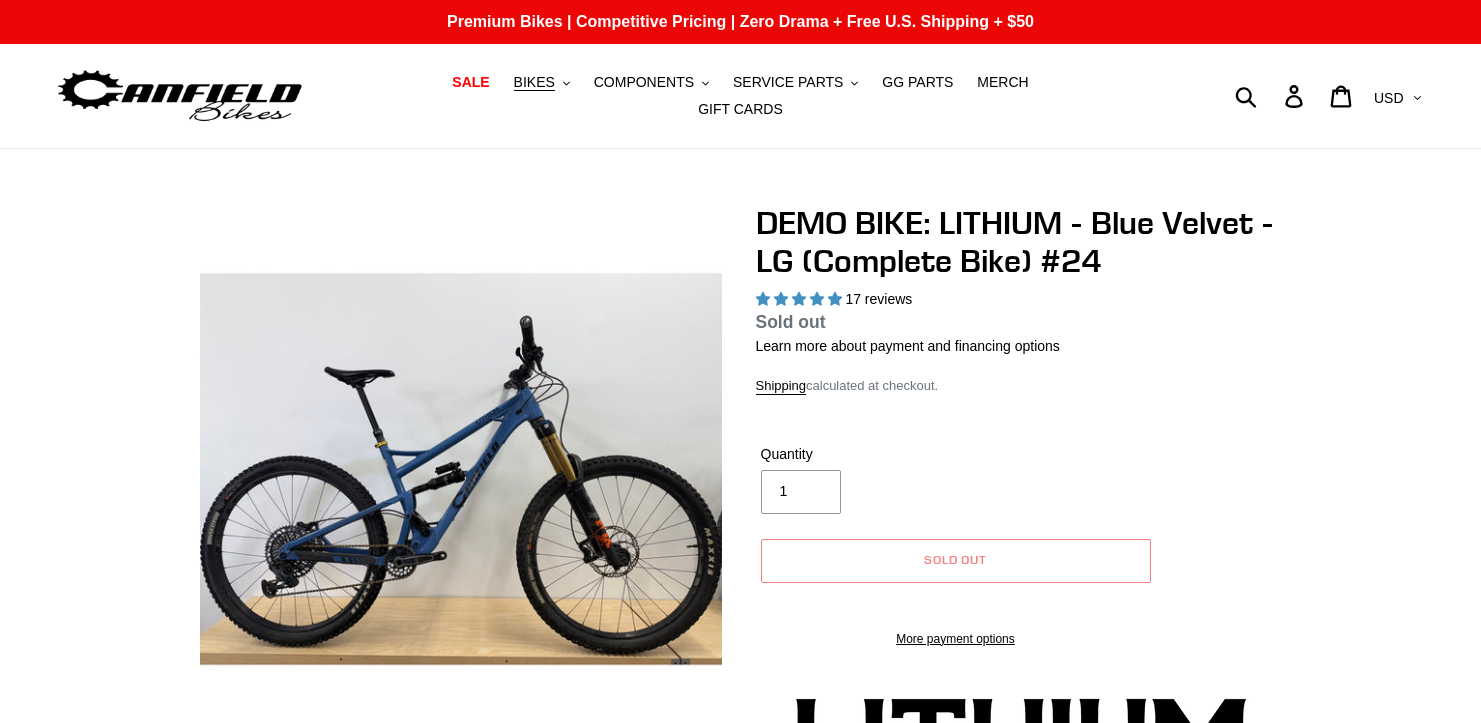 select on "highest-rating" 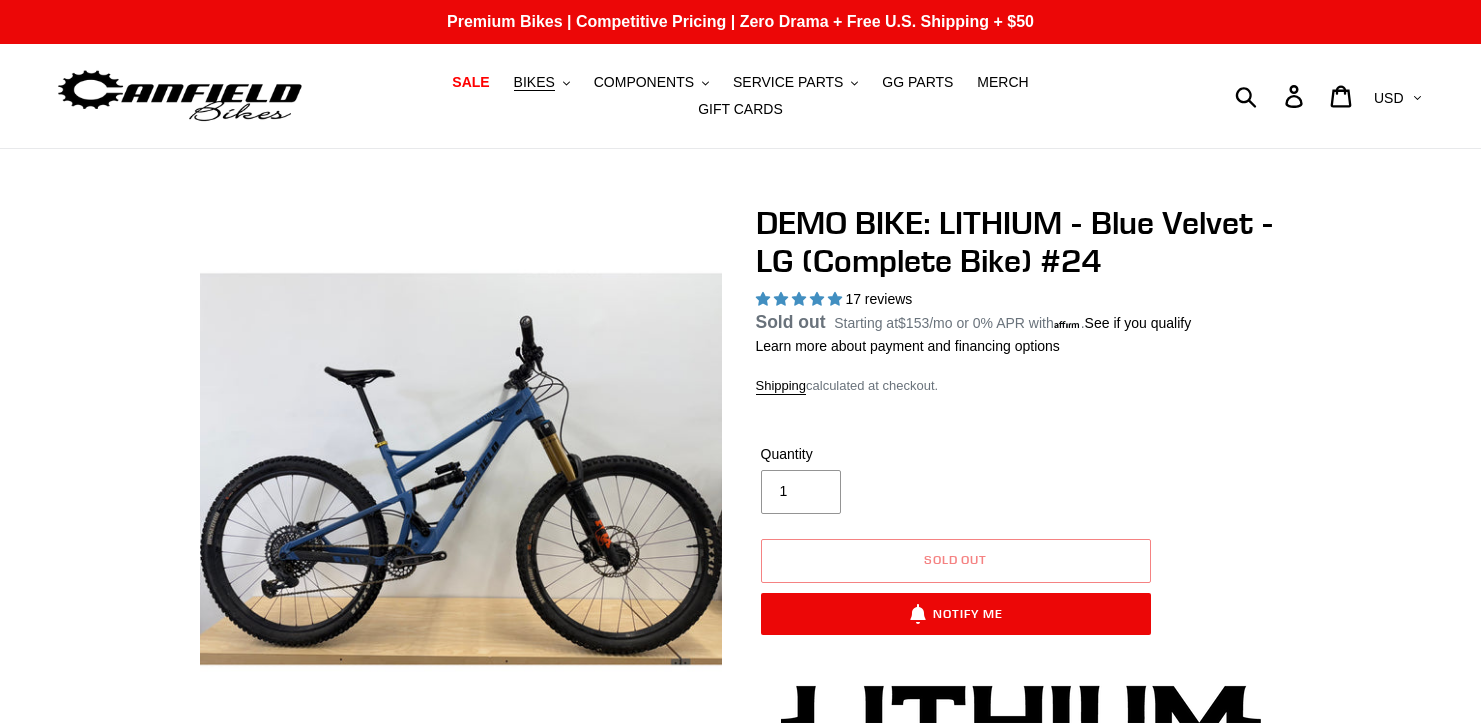 scroll, scrollTop: 0, scrollLeft: 0, axis: both 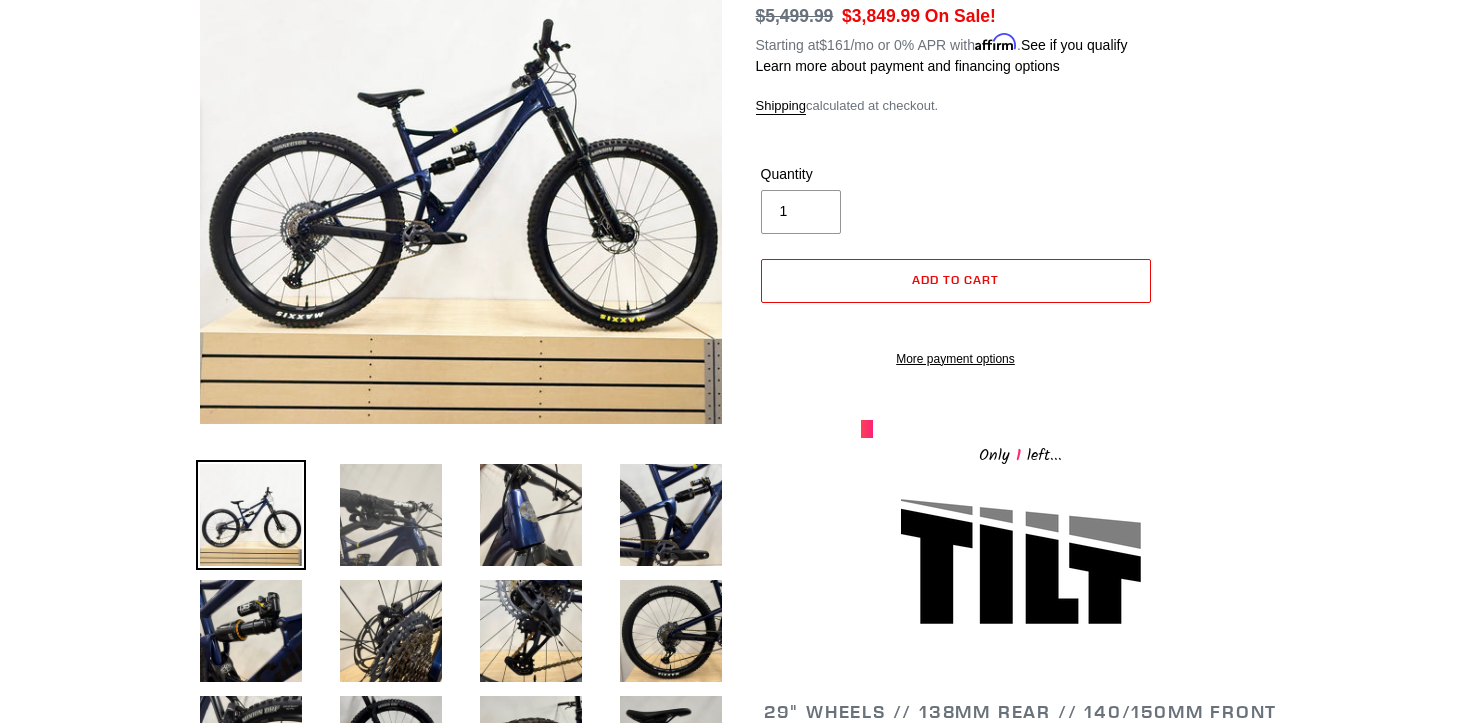click at bounding box center (391, 515) 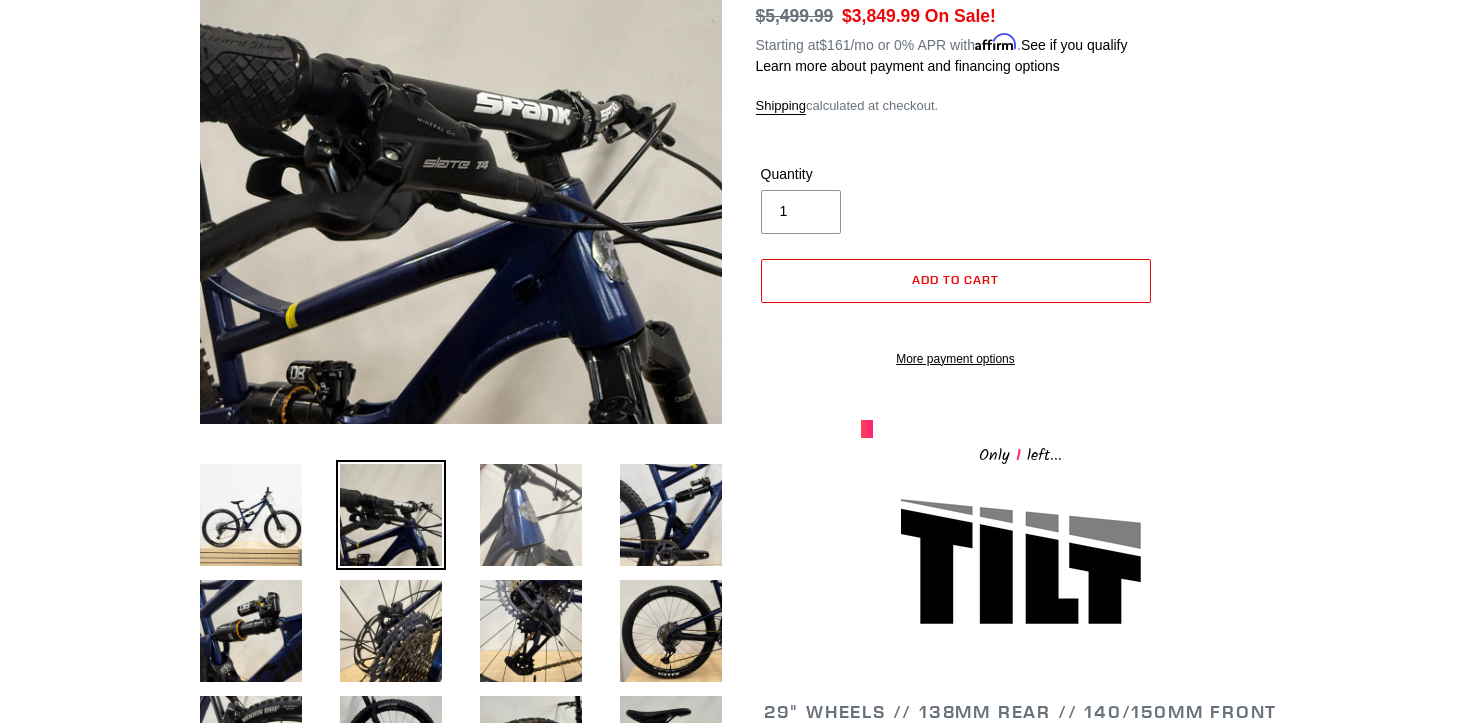 click at bounding box center [531, 515] 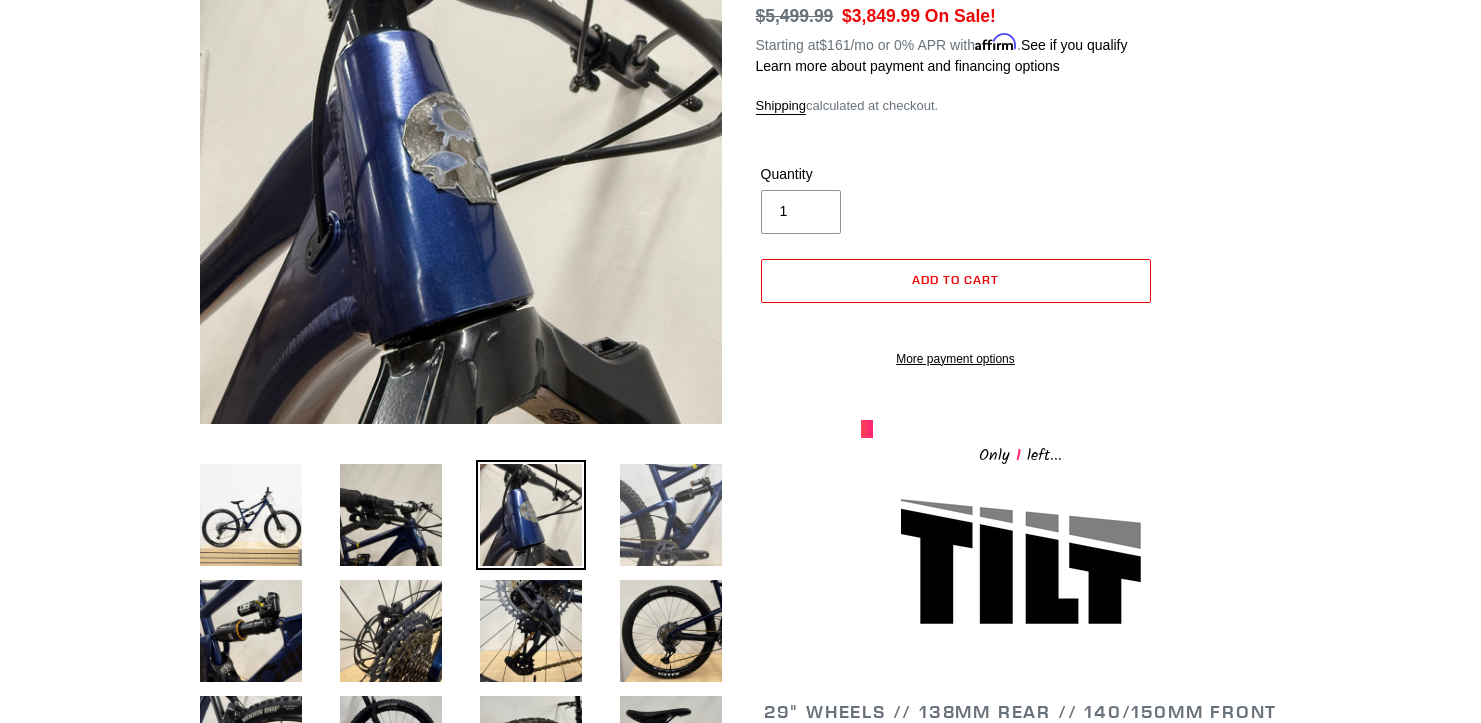 click at bounding box center (671, 515) 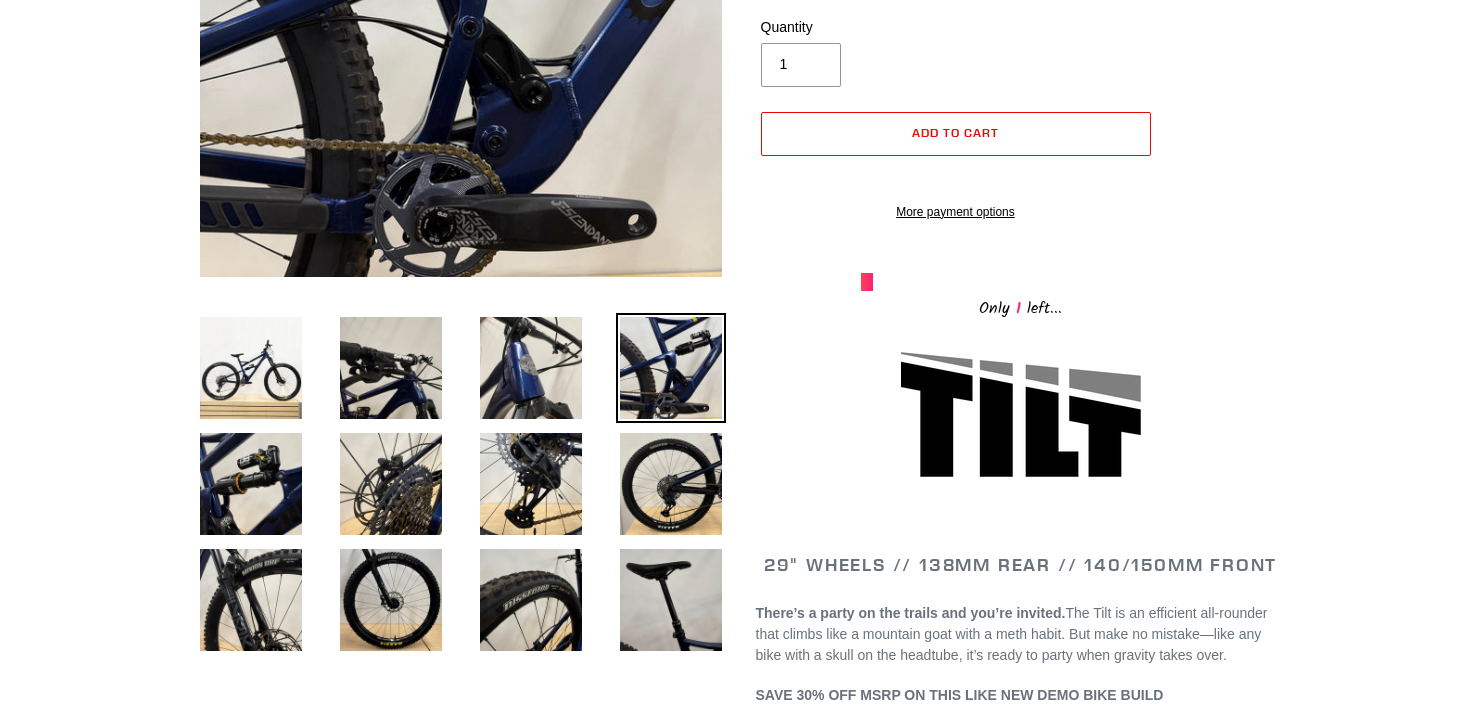 scroll, scrollTop: 466, scrollLeft: 0, axis: vertical 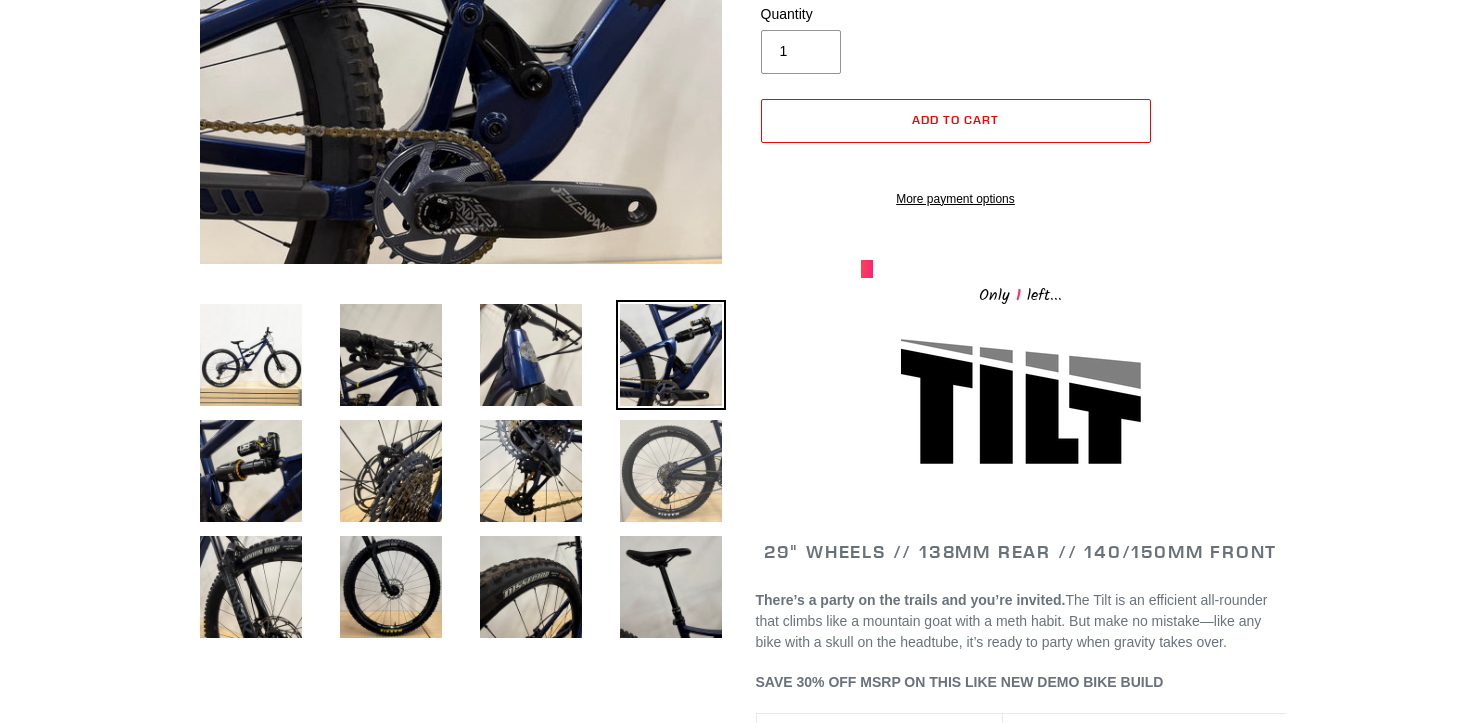 click at bounding box center (671, 471) 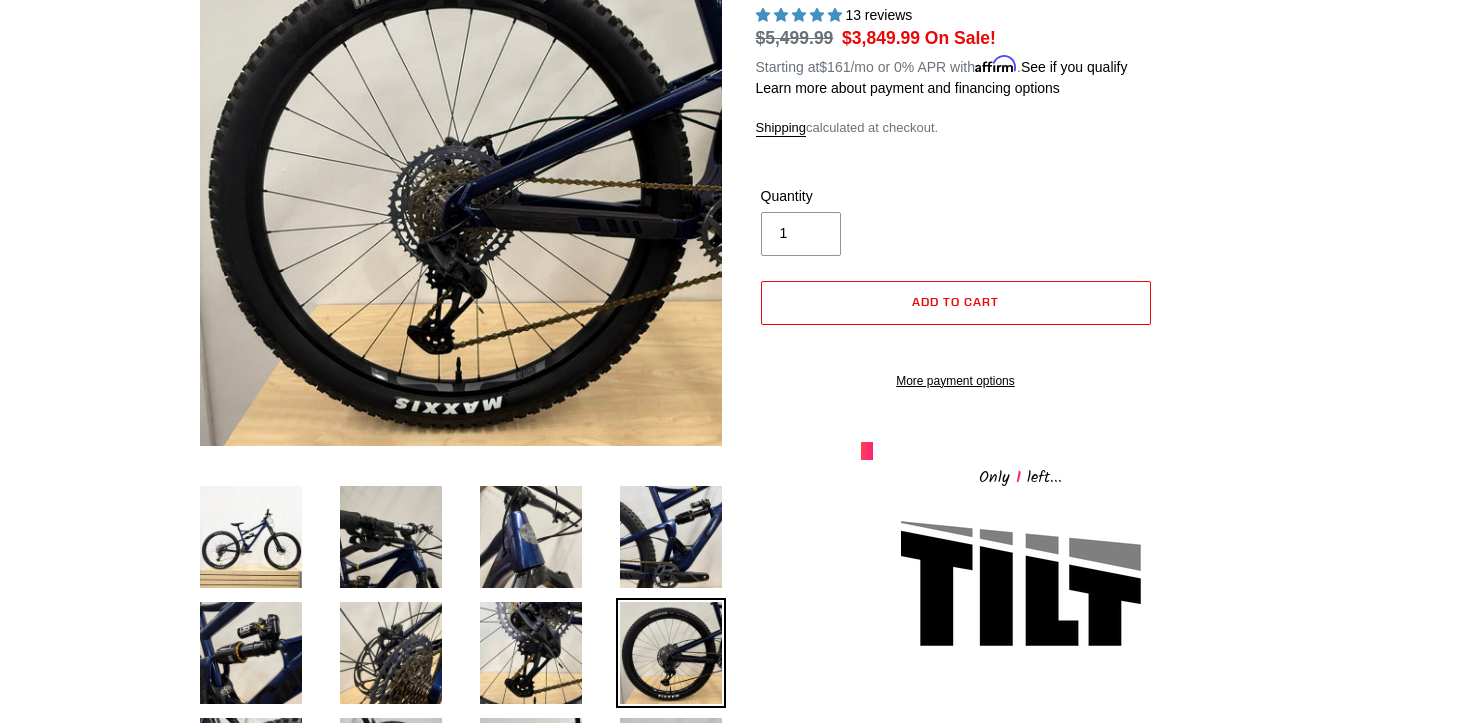 scroll, scrollTop: 468, scrollLeft: 0, axis: vertical 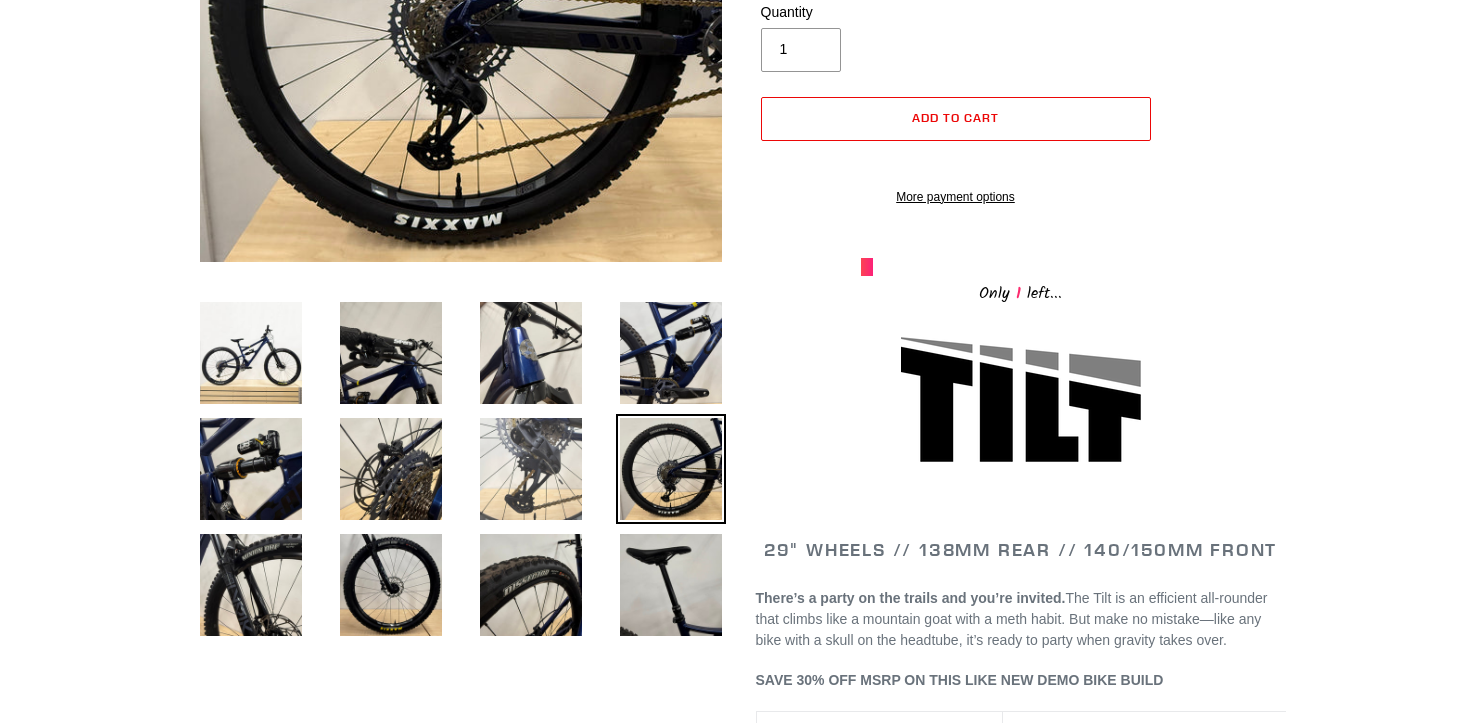 click at bounding box center [531, 469] 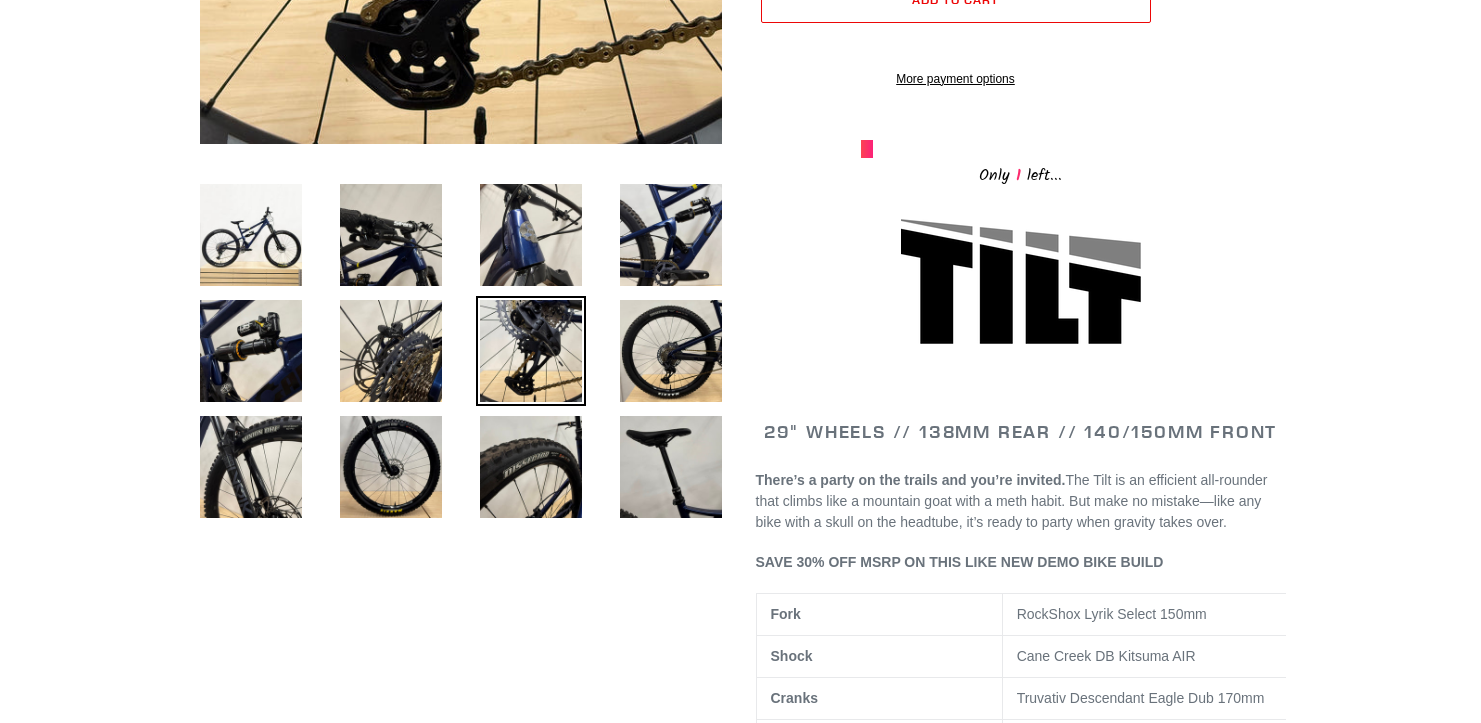 scroll, scrollTop: 590, scrollLeft: 0, axis: vertical 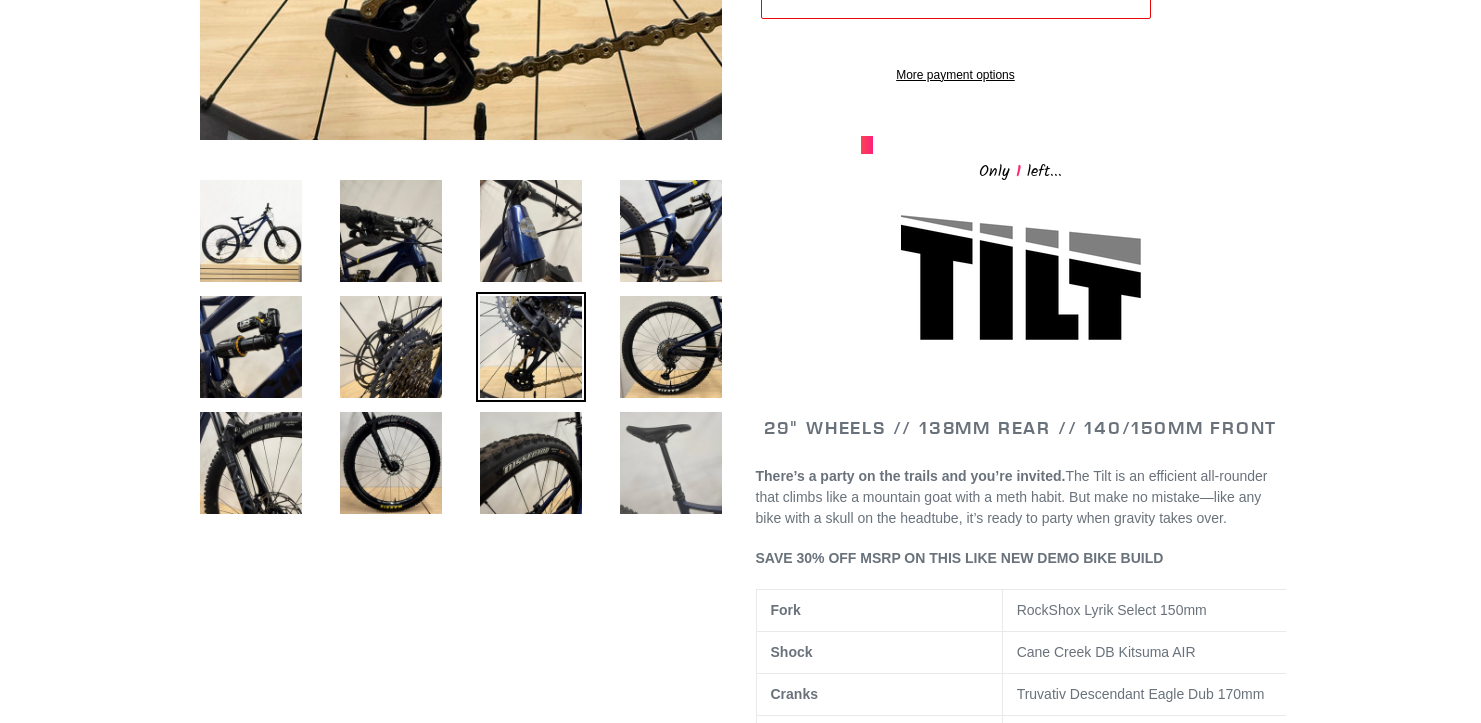 click at bounding box center (671, 463) 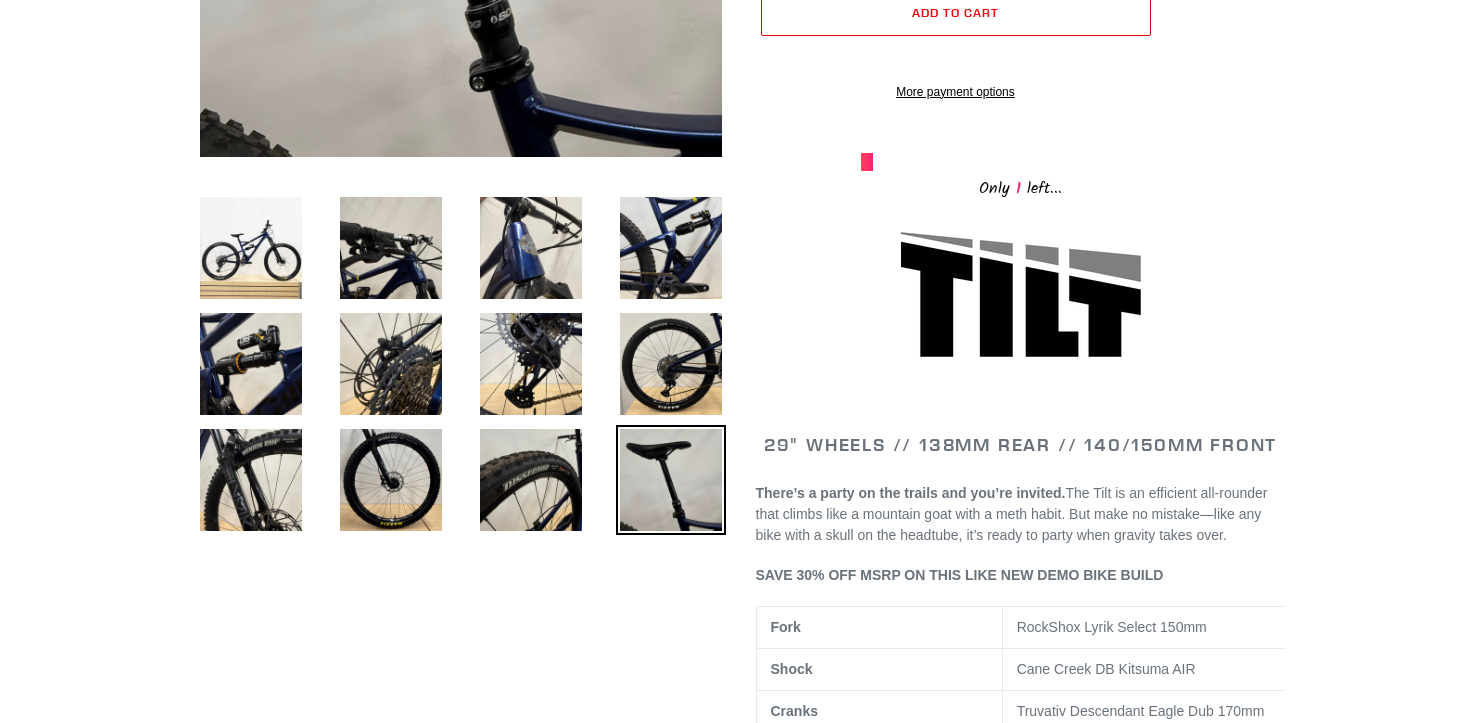 scroll, scrollTop: 0, scrollLeft: 0, axis: both 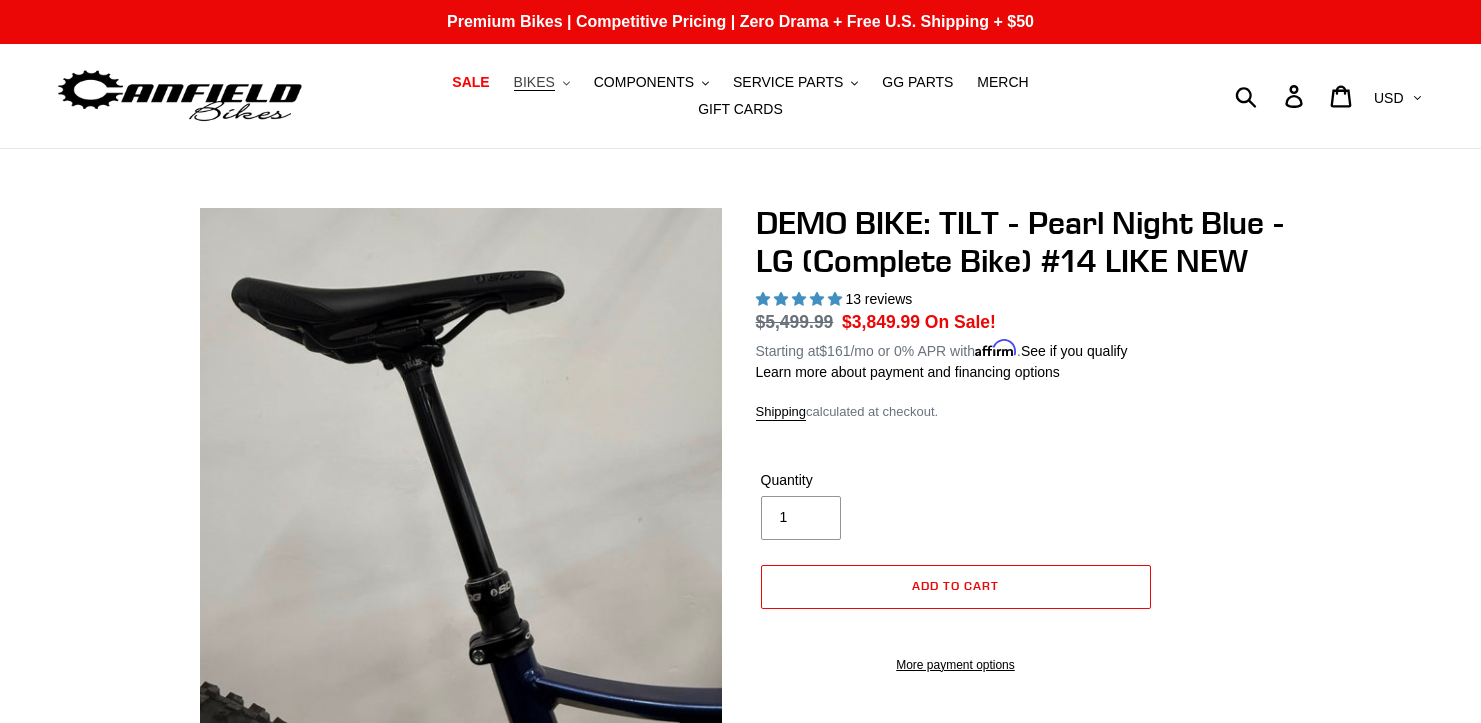 click on "BIKES" at bounding box center [534, 82] 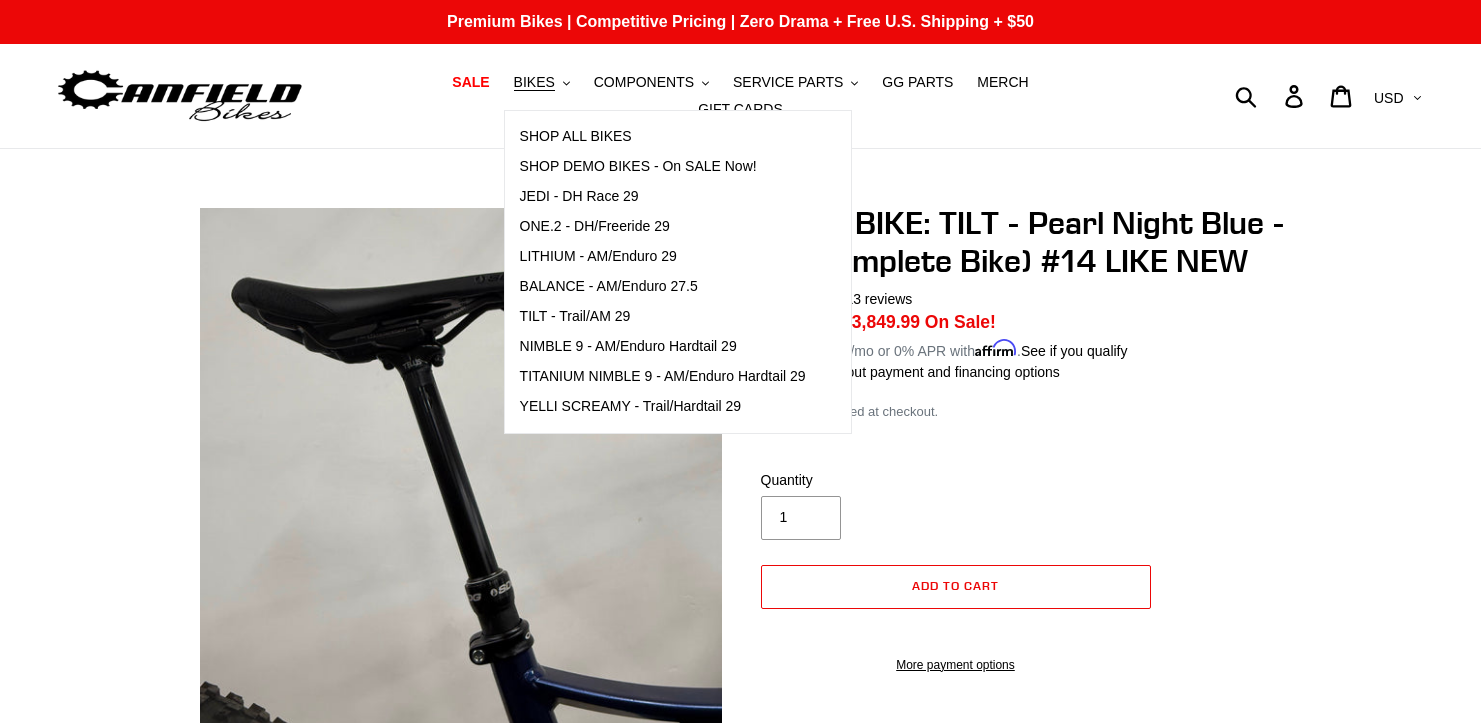 click on "Learn more about payment and financing options" at bounding box center [1021, 372] 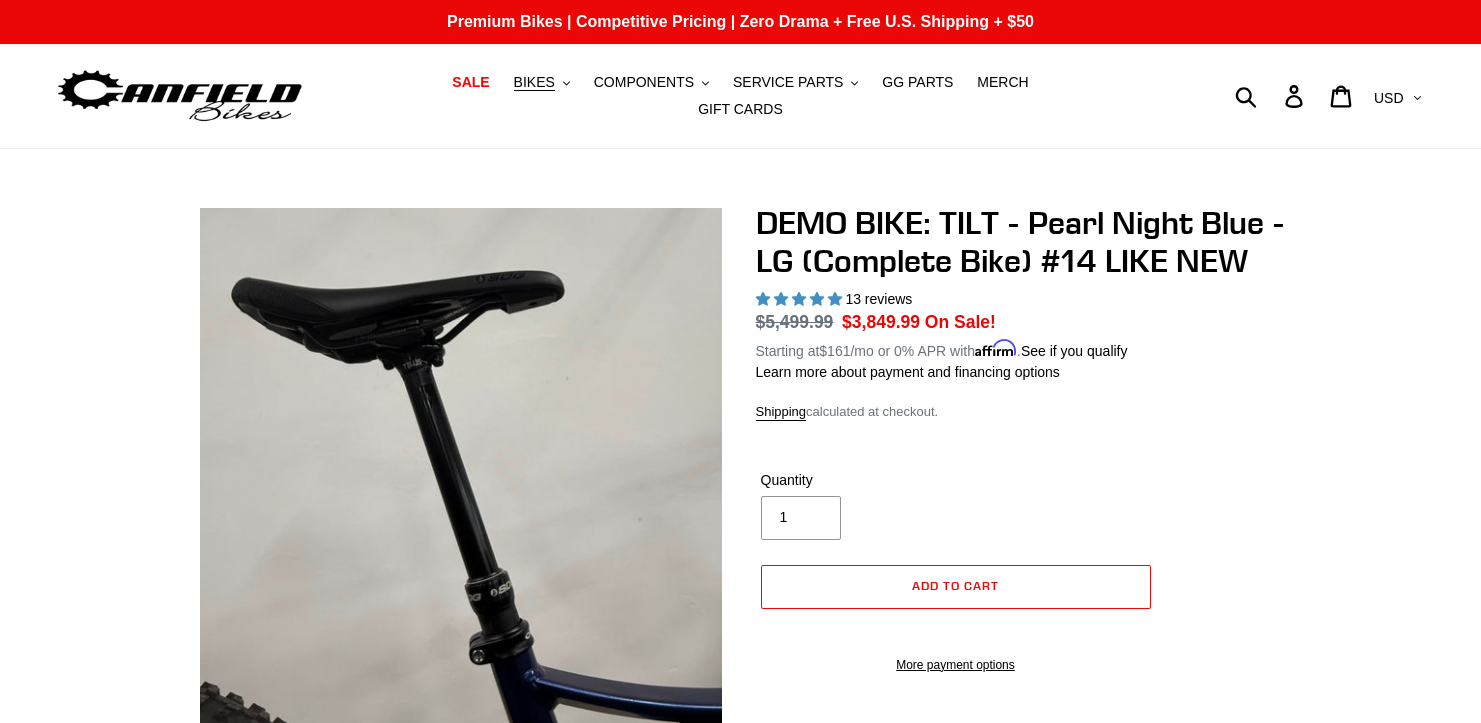 scroll, scrollTop: 217, scrollLeft: 0, axis: vertical 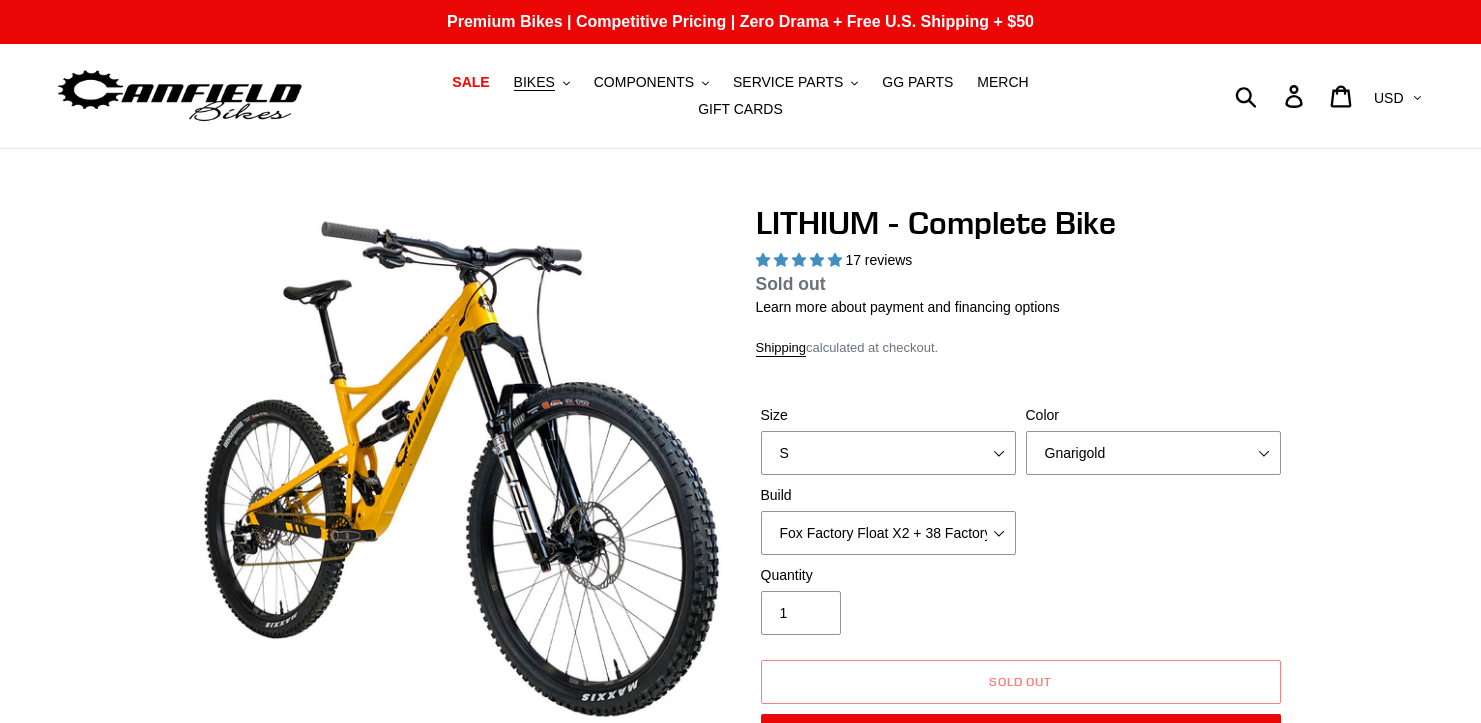 select on "highest-rating" 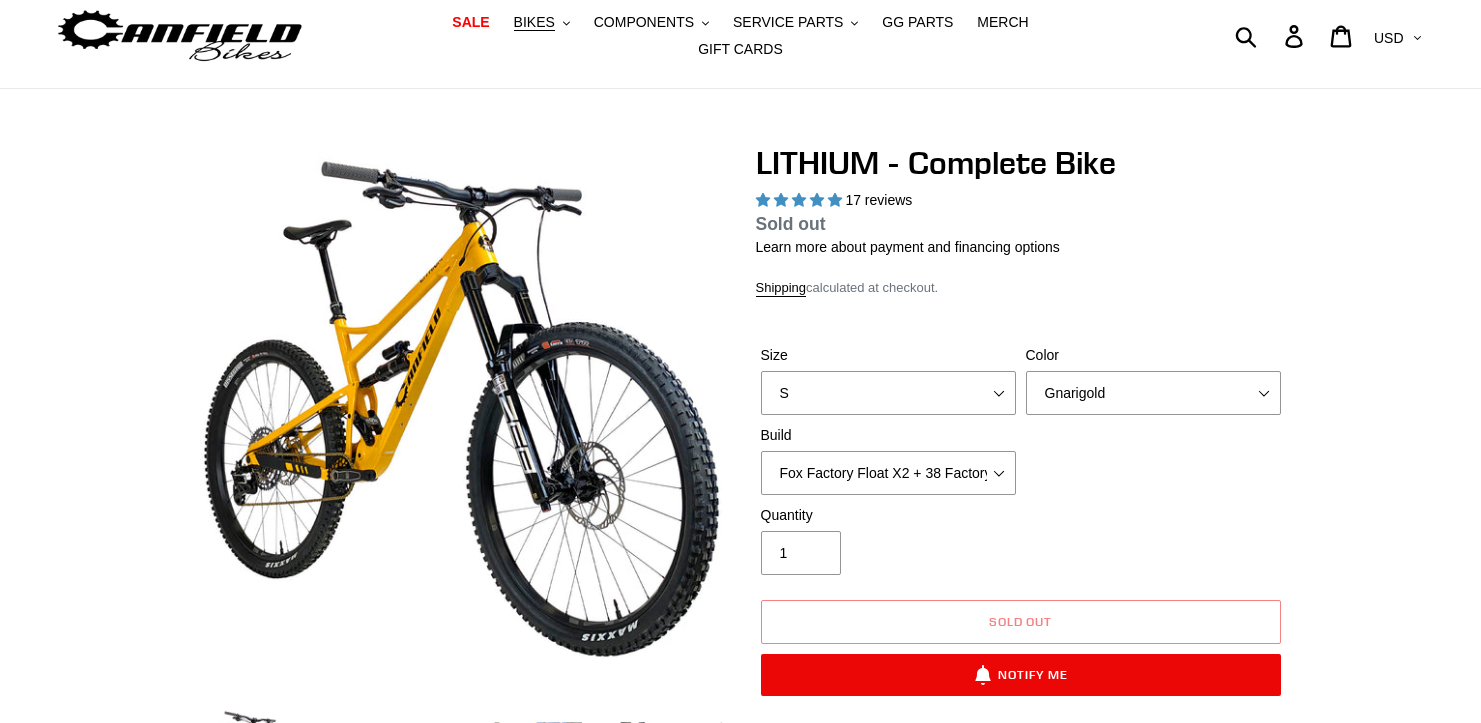 scroll, scrollTop: 63, scrollLeft: 0, axis: vertical 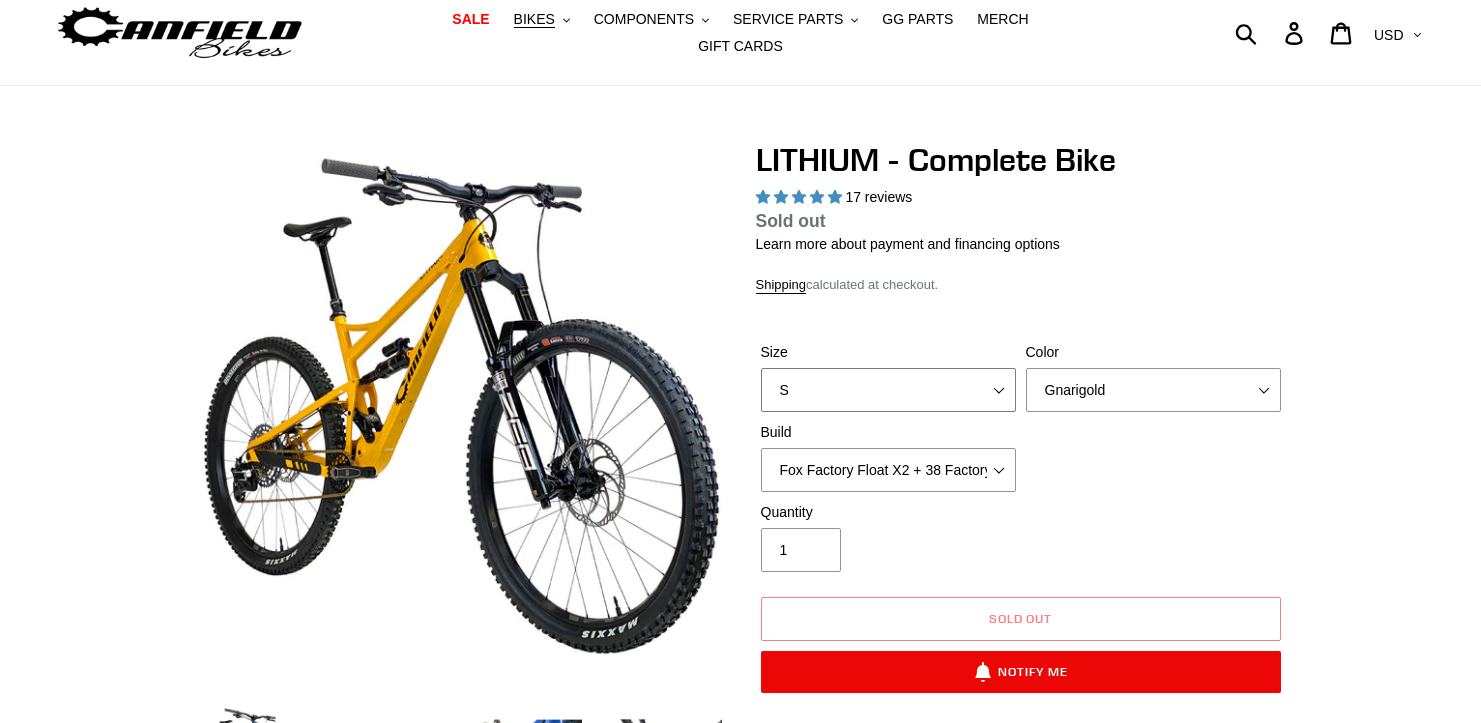 click on "S
M
L
XL" at bounding box center [888, 390] 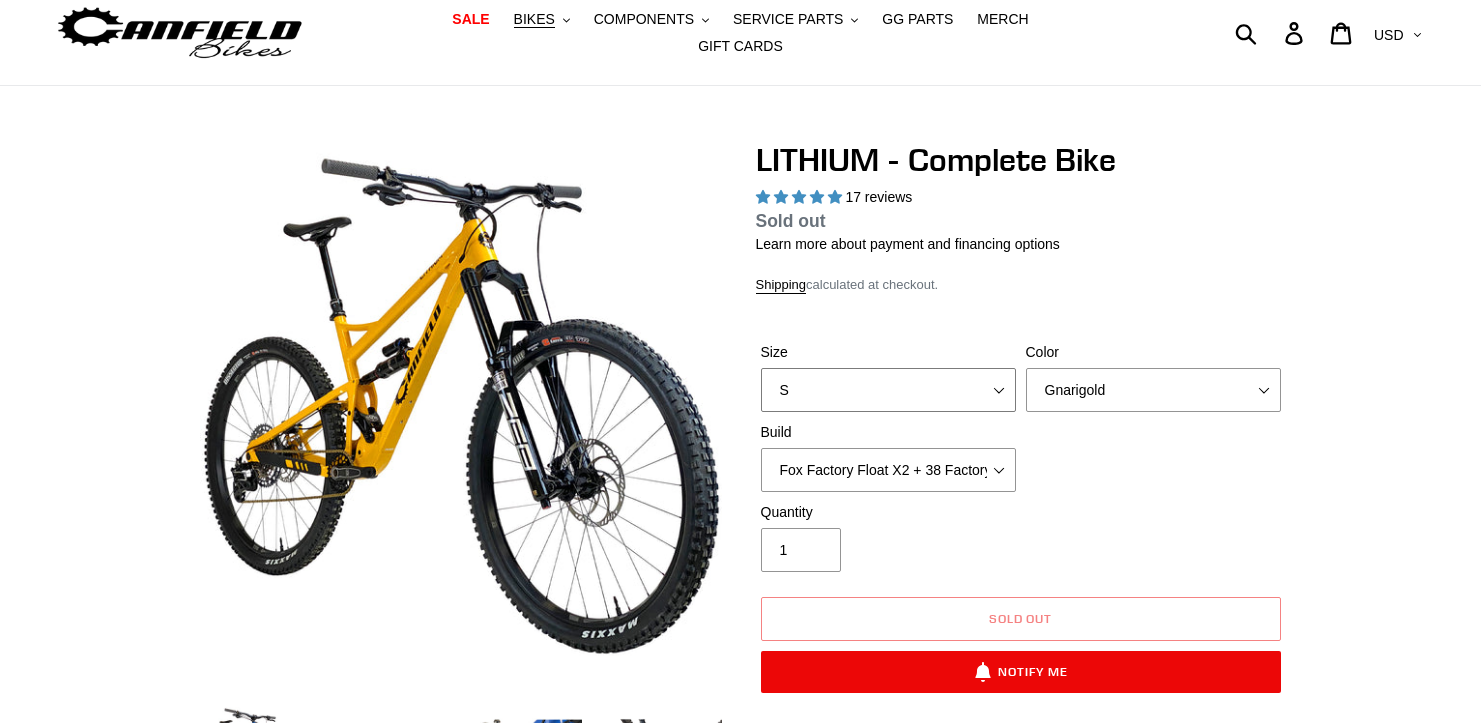 select on "L" 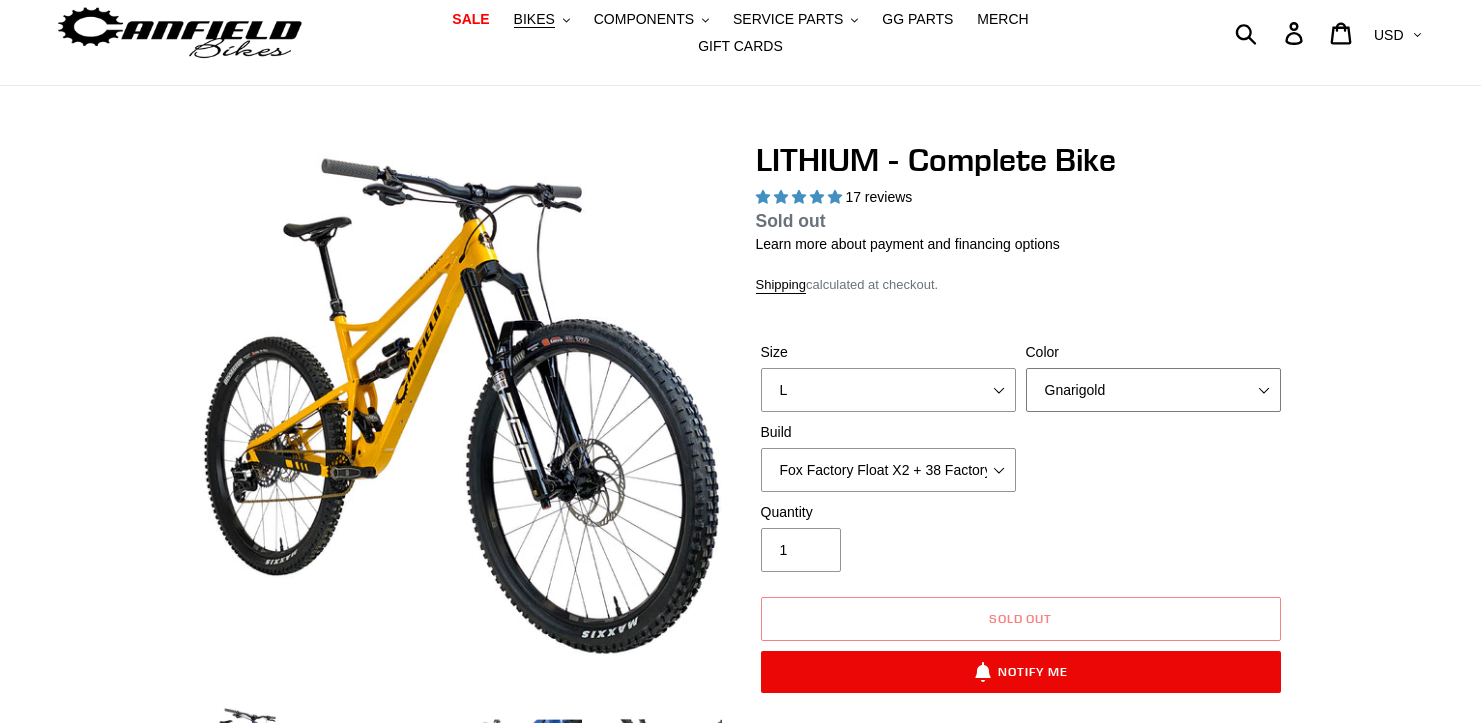 click on "Gnarigold
Blue Velvet
Stealth Black" at bounding box center [1153, 390] 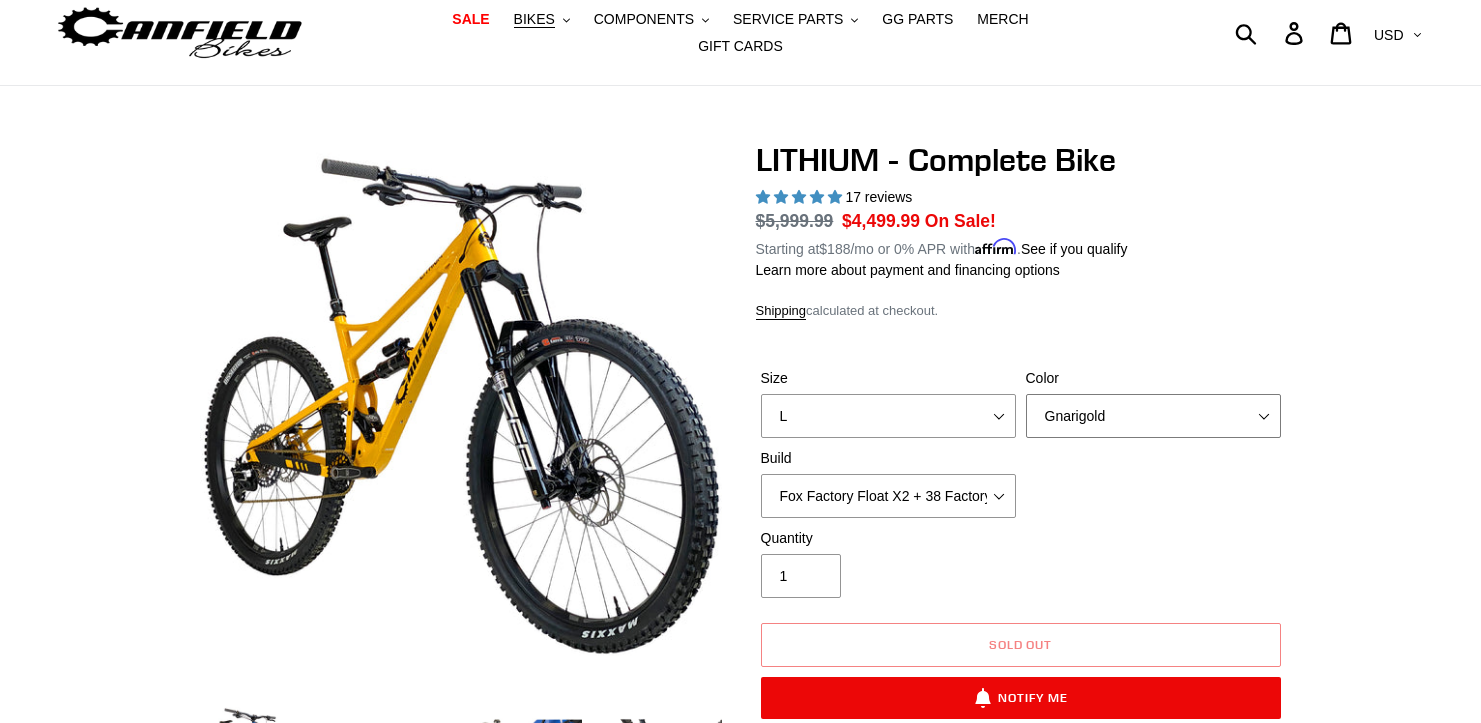 select on "Blue Velvet" 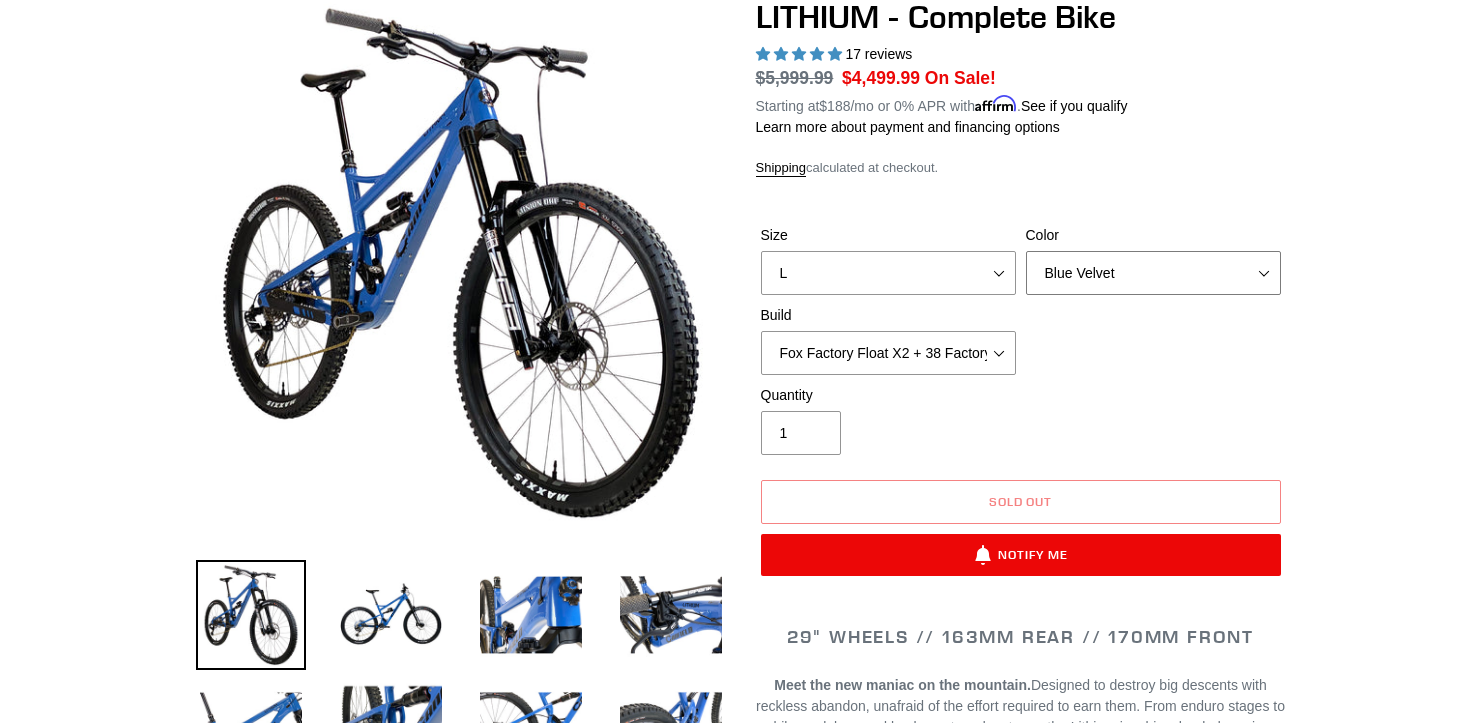 scroll, scrollTop: 207, scrollLeft: 0, axis: vertical 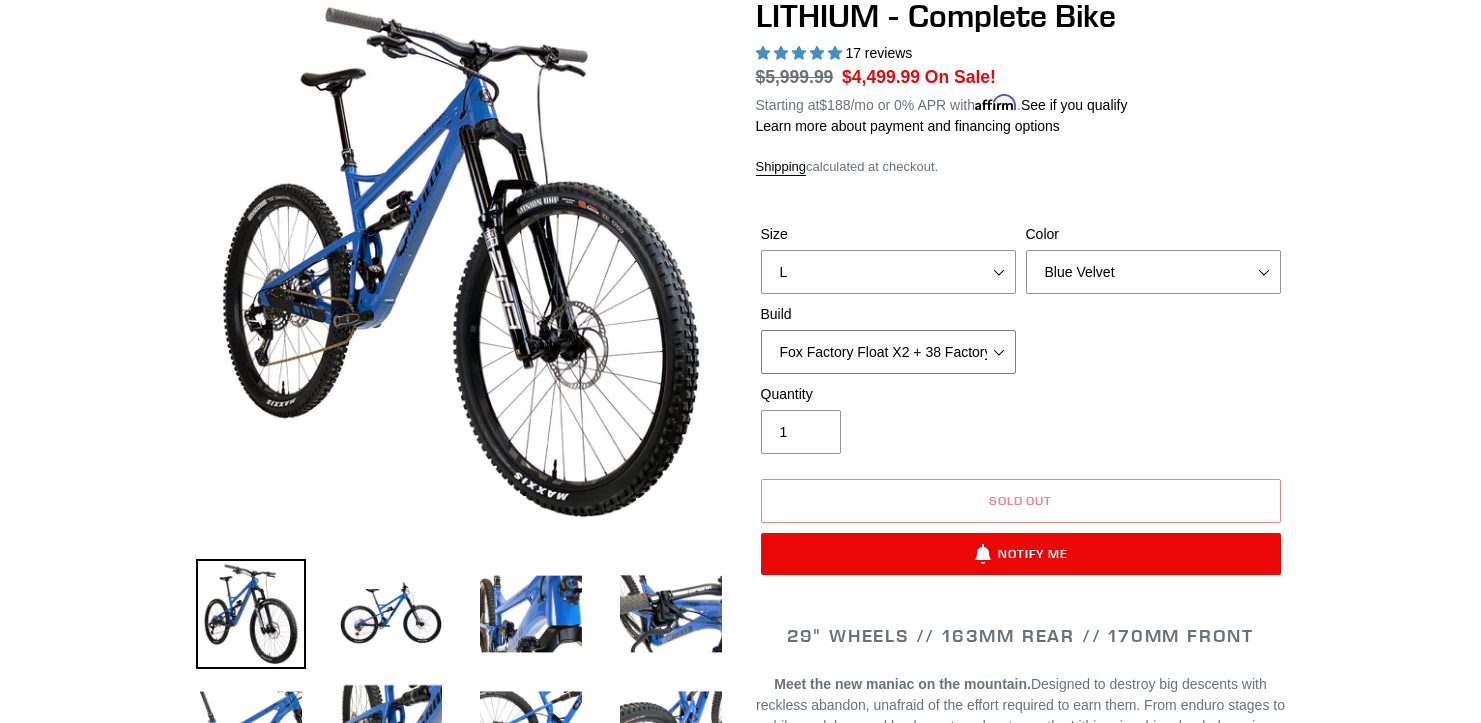 click on "Fox Factory Float X2 + 38 Factory Grip 2 170 + SRAM GX
Fox Factory Float X2 + 38 Factory Grip 2 170 + SRAM XO
Fox Factory Float X2 + 38 Factory Grip 2 170 + Shimano XT
RockShox Vivid ULT Coil + Zeb ULT Chg 3 + SRAM GX
RockShox Vivid ULT Coil + Zeb ULT Chg 3 + SRAM XO
RockShox Vivid ULT Coil + Zeb ULT Chg 3 + Shimano XT" at bounding box center [888, 352] 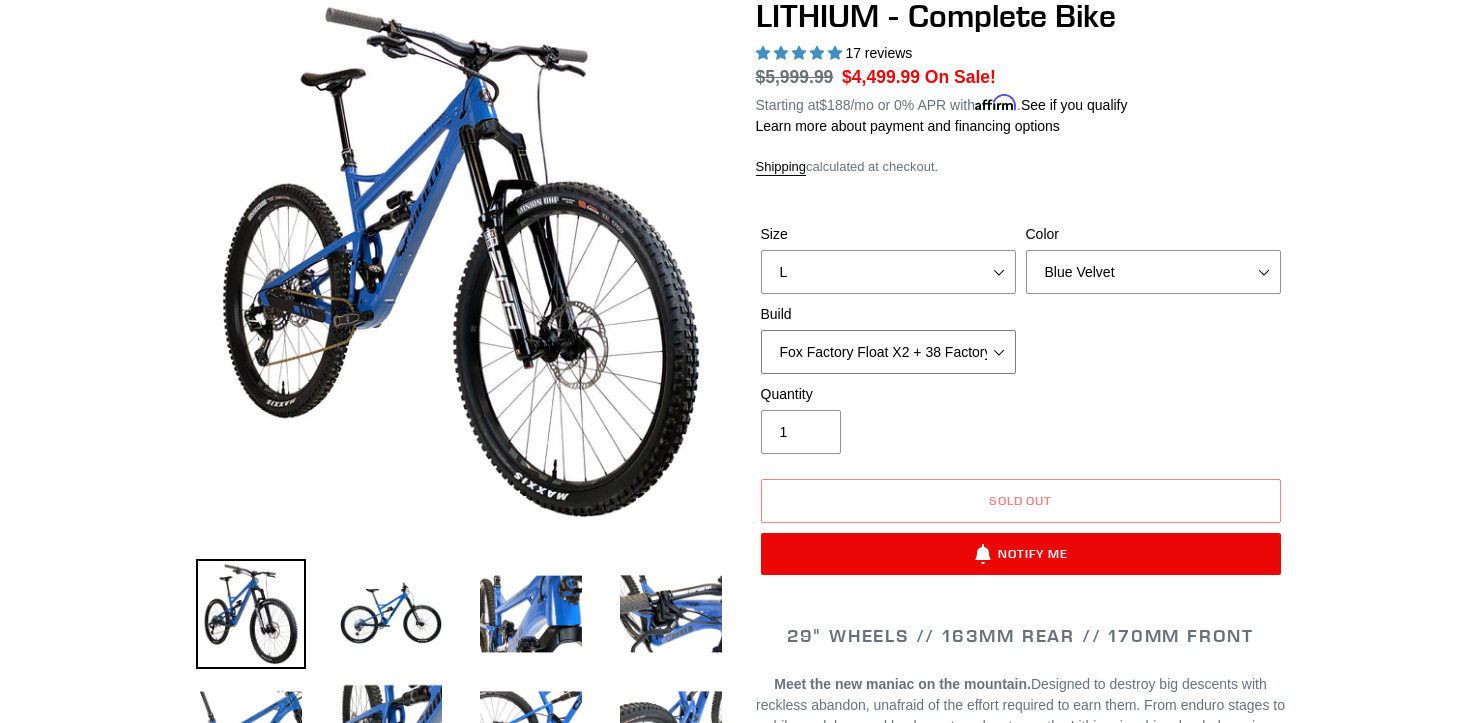 select on "Fox Factory Float X2 + 38 Factory Grip 2 170 + SRAM XO" 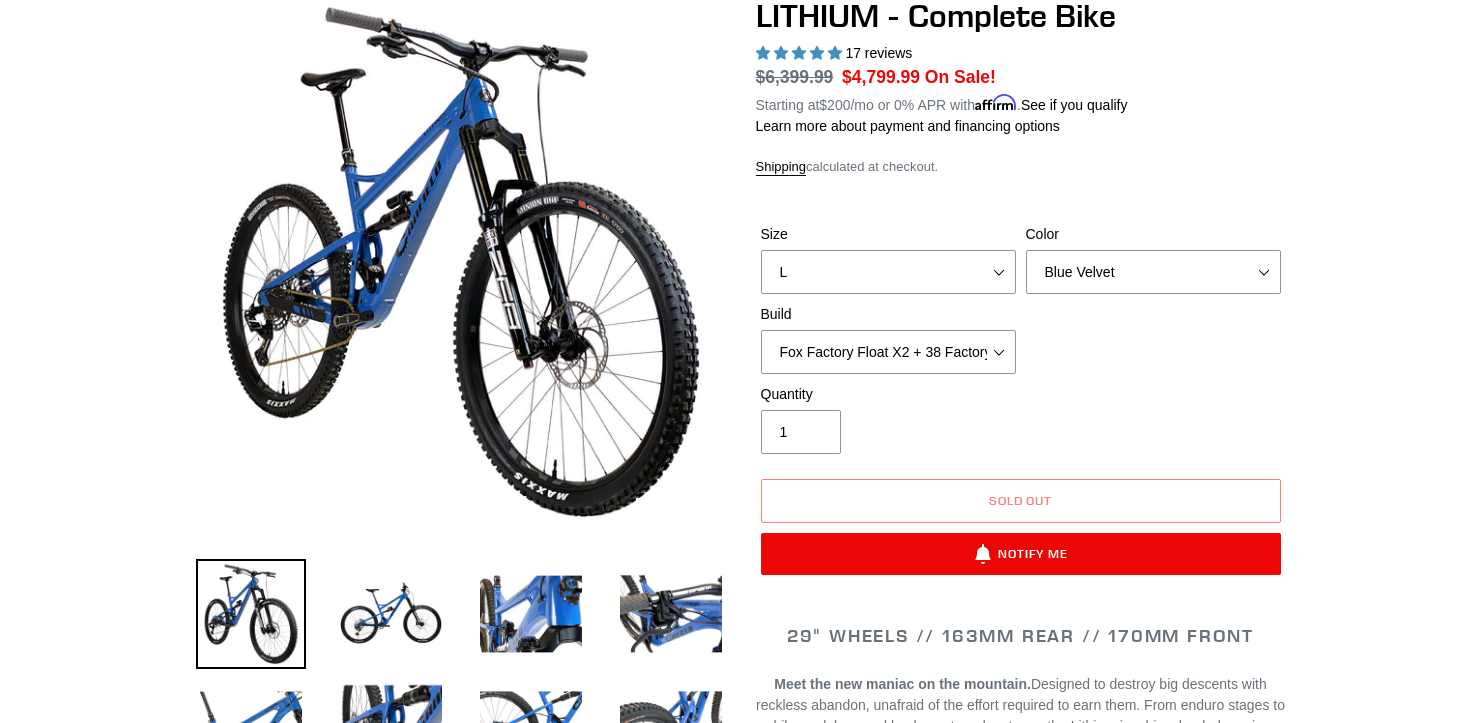 click at bounding box center (740, 2396) 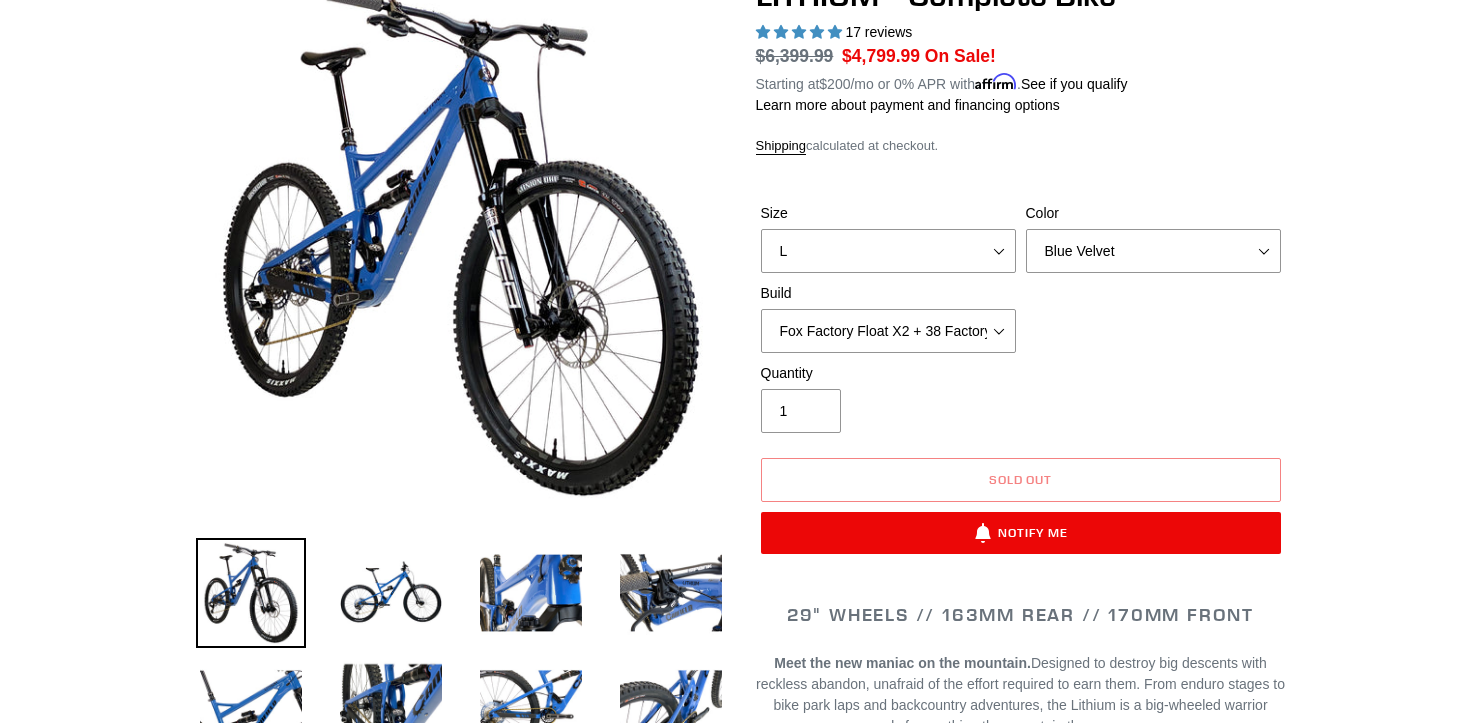 scroll, scrollTop: 0, scrollLeft: 0, axis: both 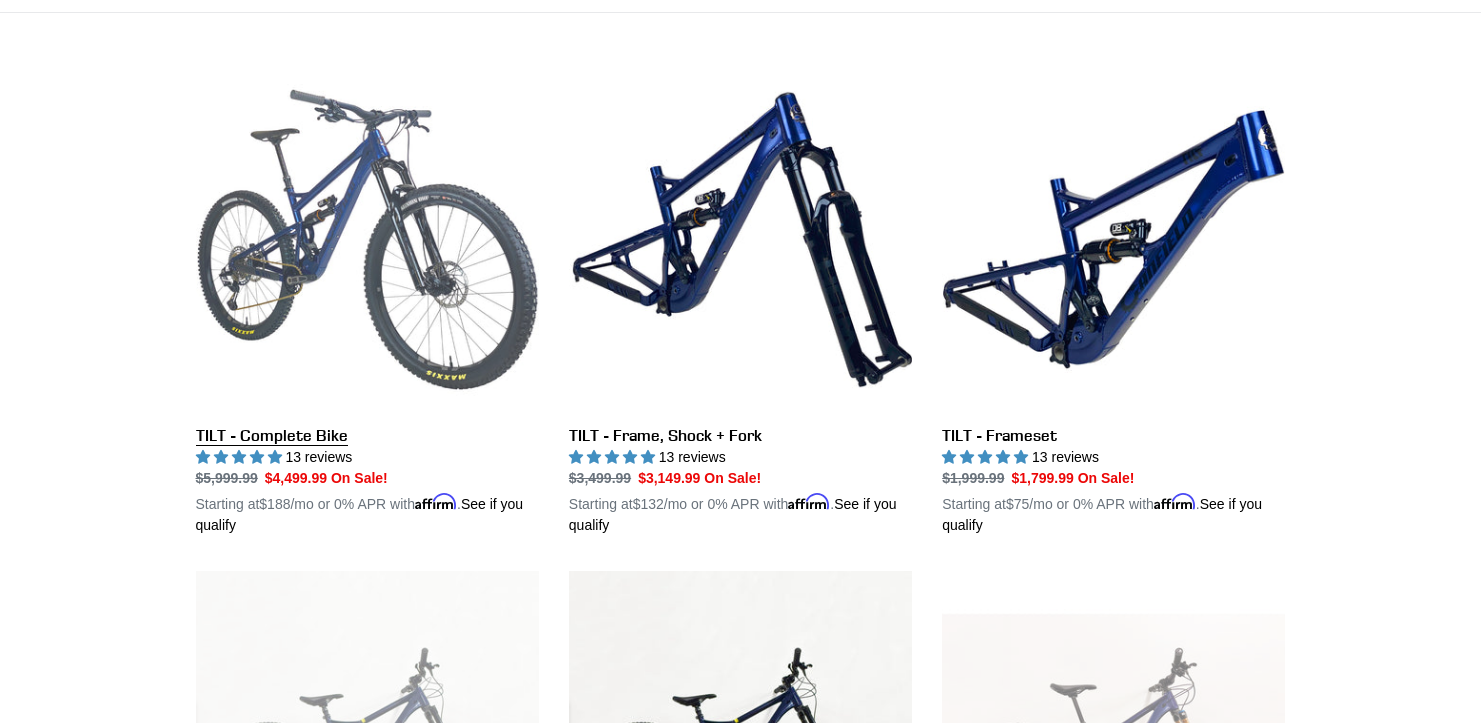 click on "TILT - Complete Bike" at bounding box center [367, 302] 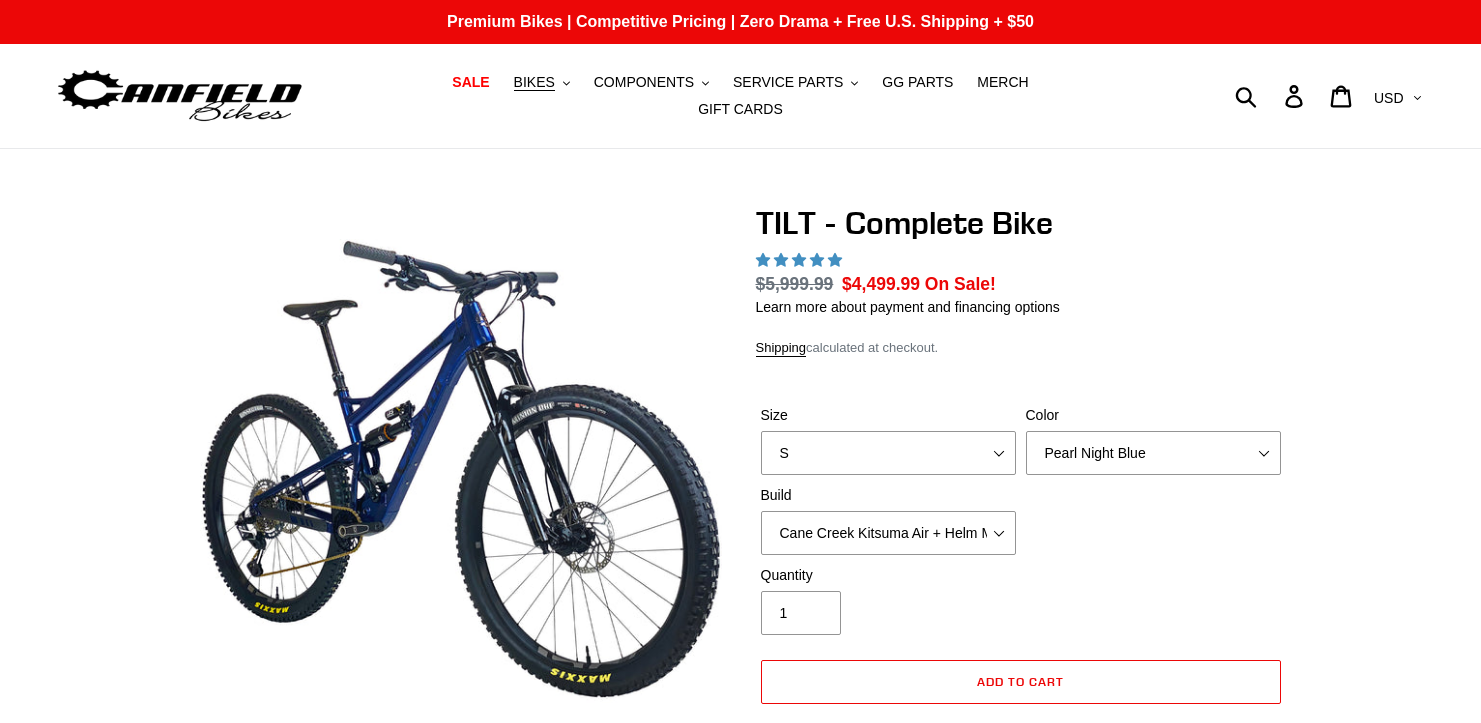 scroll, scrollTop: 0, scrollLeft: 0, axis: both 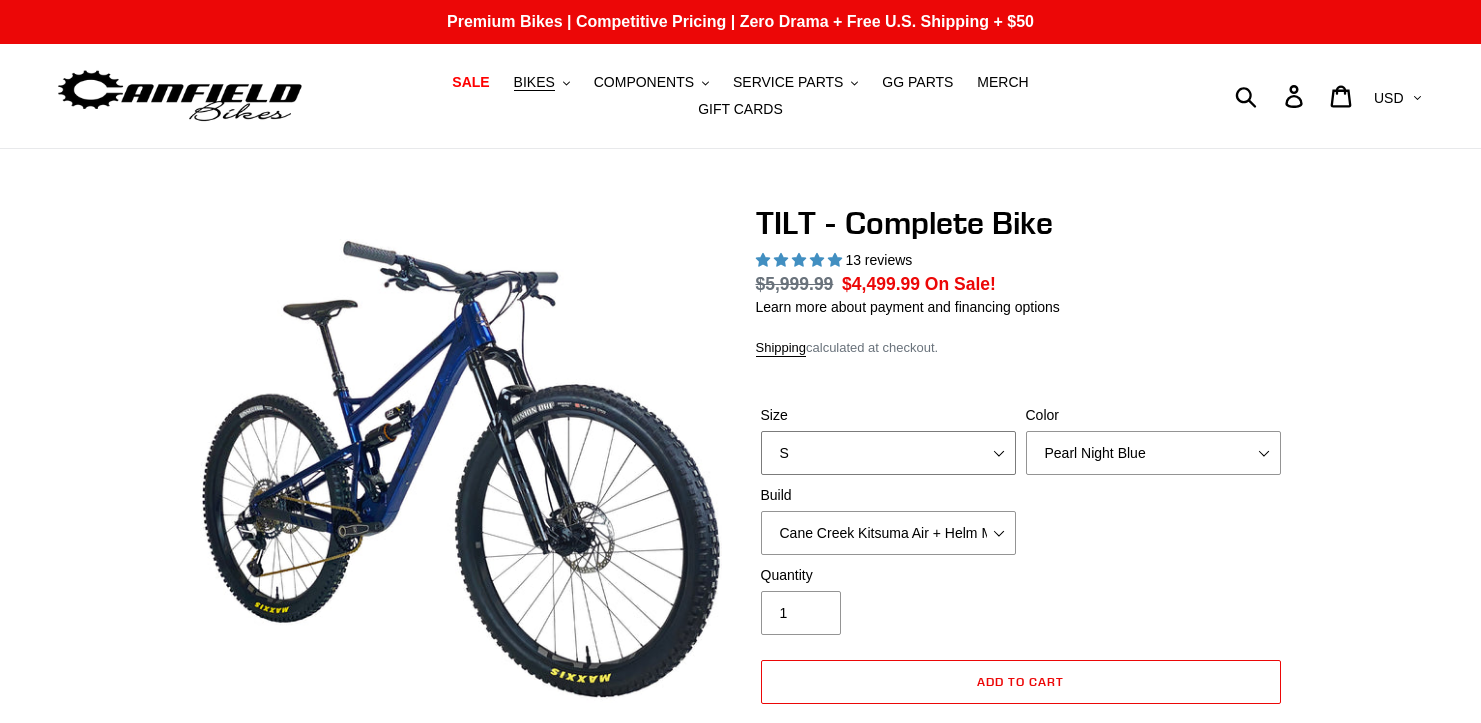 click on "S
M
L" at bounding box center (888, 453) 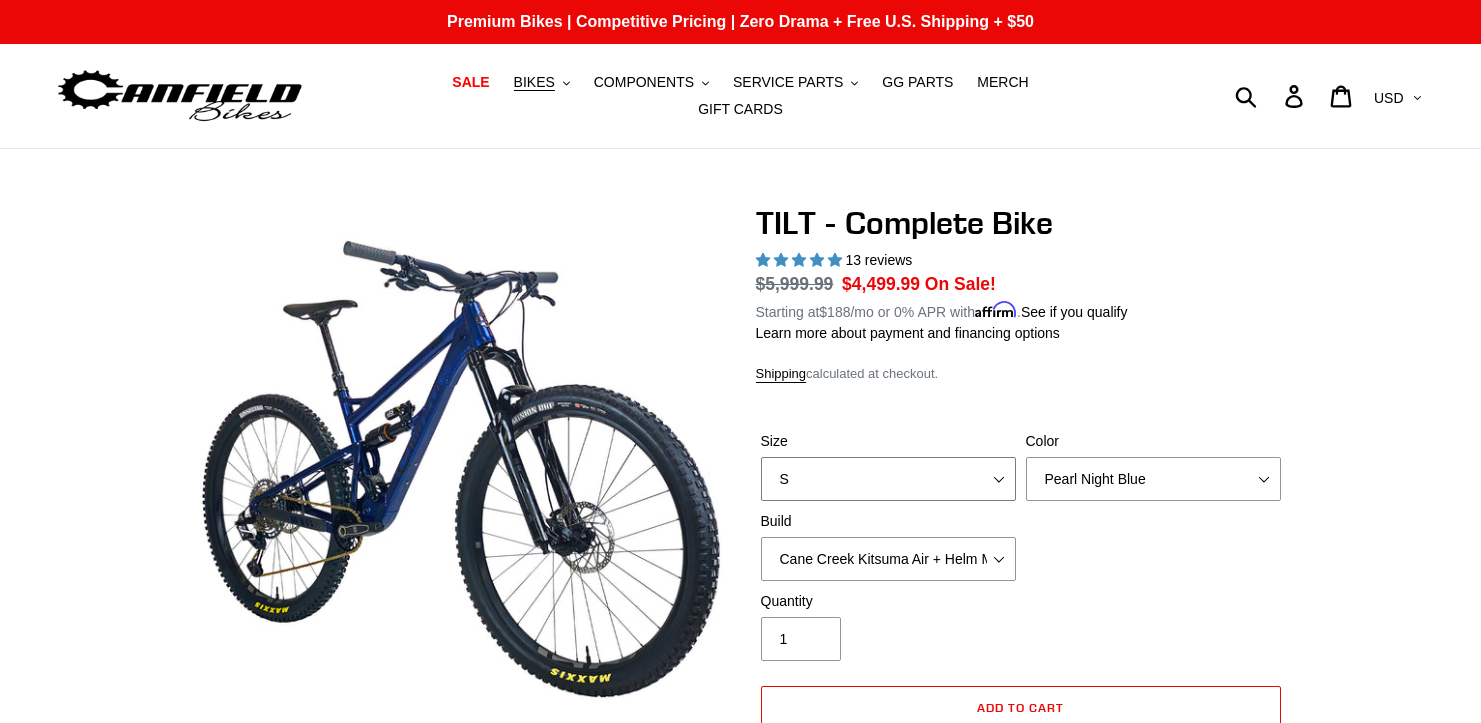 select on "L" 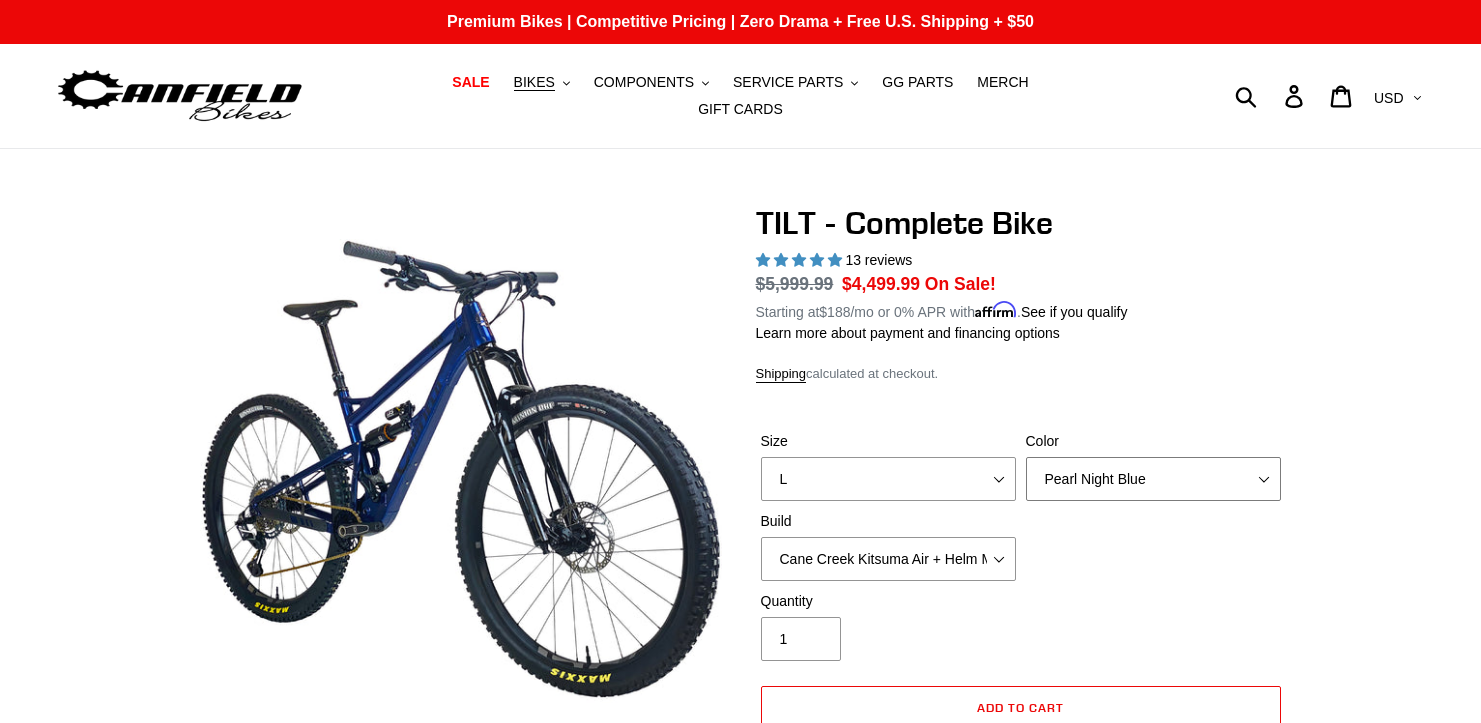 click on "Pearl Night Blue
Stealth Silver
Raw" at bounding box center (1153, 479) 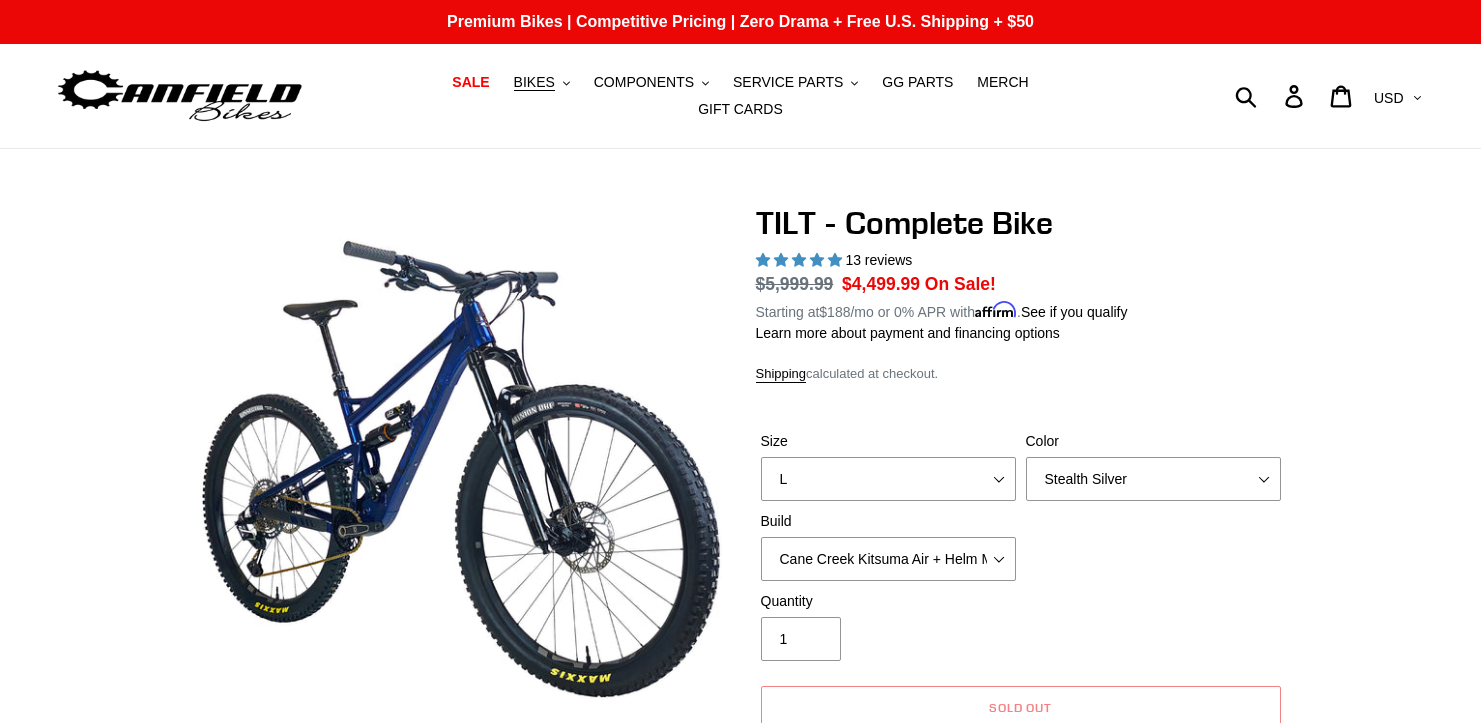 click on "Size
S
M
L
Color
Pearl Night Blue
Stealth Silver
Raw
Build
Cane Creek Kitsuma Air + Helm MKII 140 + SRAM GX" at bounding box center (1021, 511) 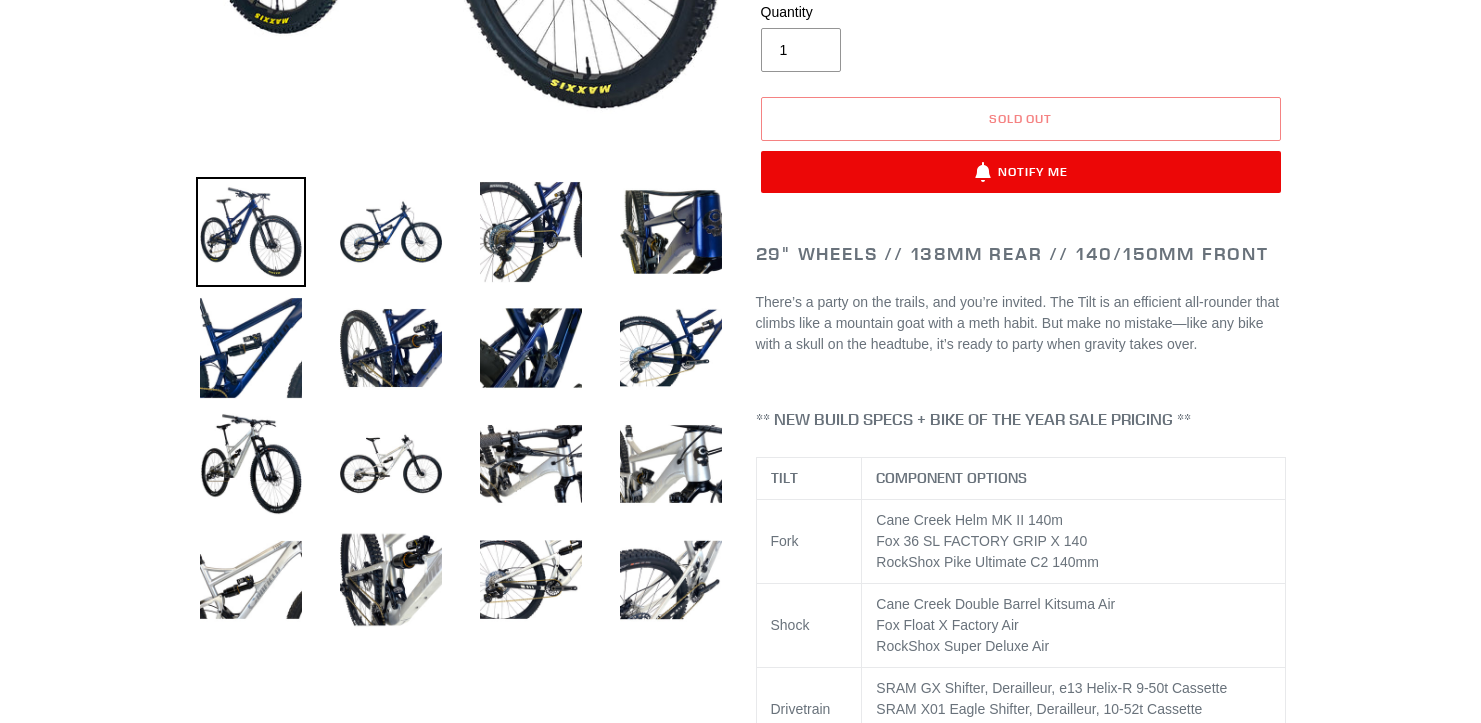 scroll, scrollTop: 195, scrollLeft: 0, axis: vertical 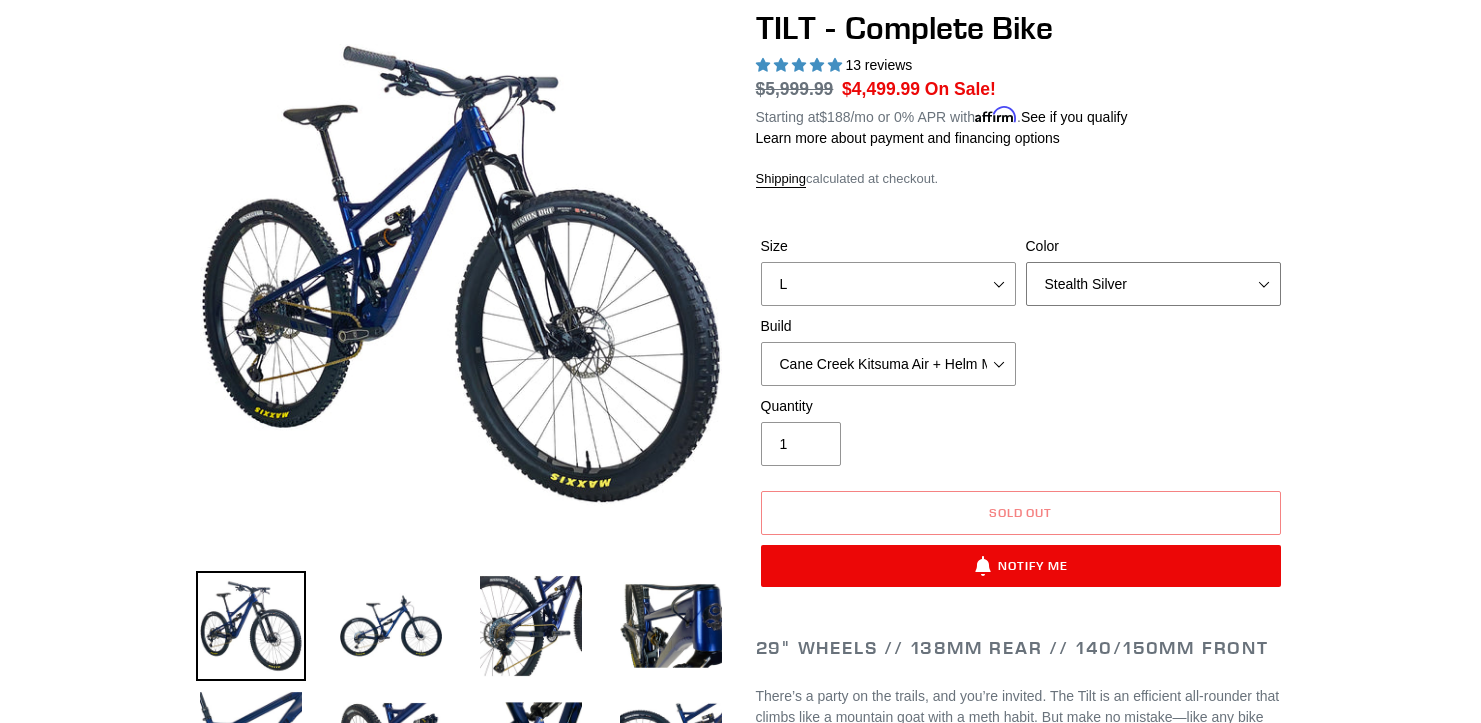 click on "Pearl Night Blue
Stealth Silver
Raw" at bounding box center (1153, 284) 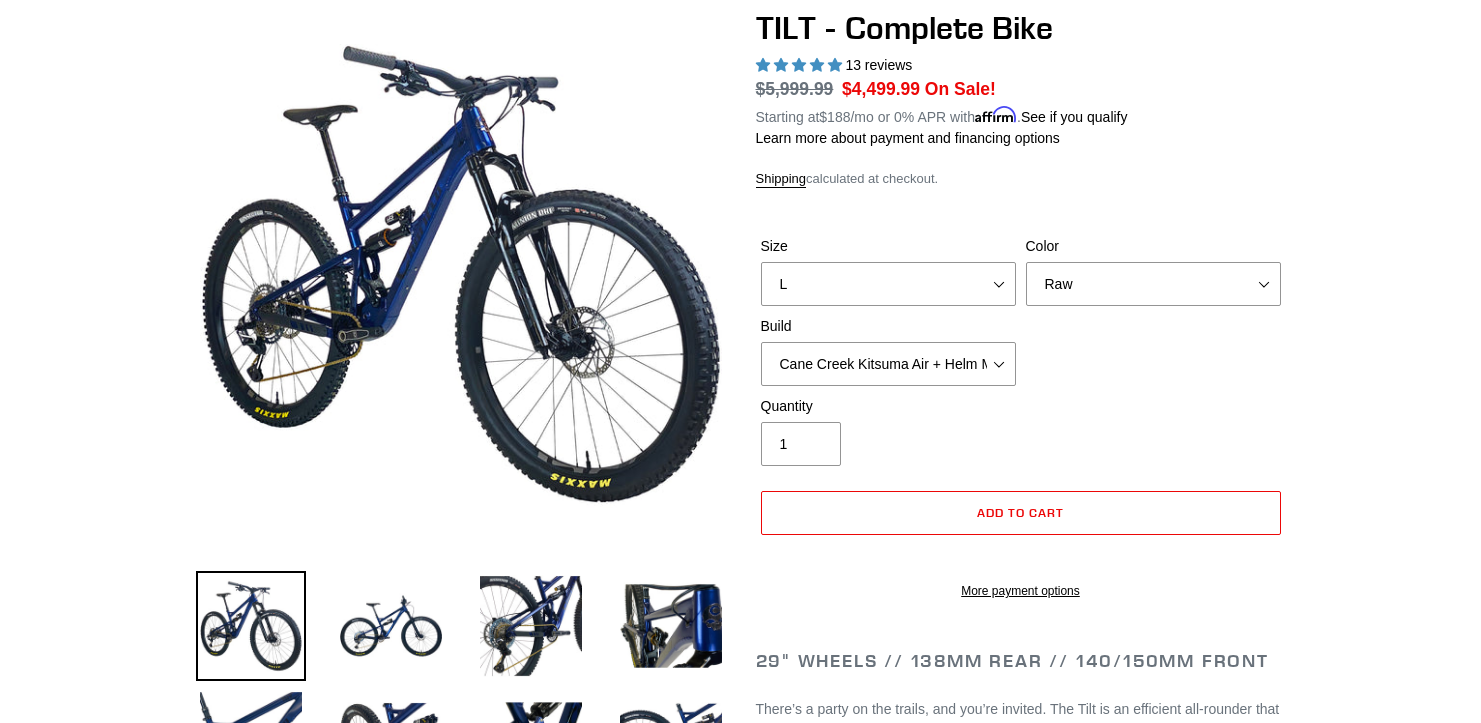 click on "Size
S
M
L
Color
Pearl Night Blue
Stealth Silver
Raw
Build
Cane Creek Kitsuma Air + Helm MKII 140 + SRAM GX" at bounding box center [1021, 316] 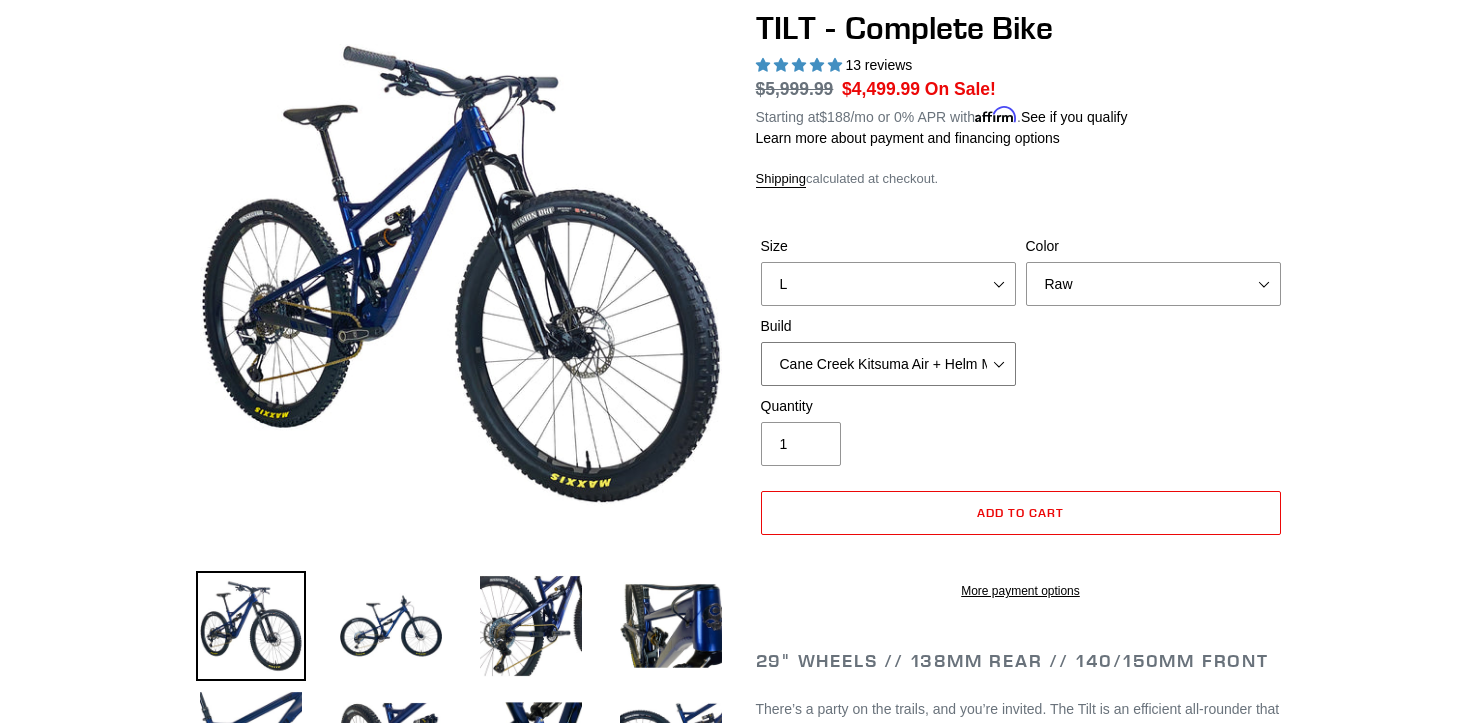 click on "Cane Creek Kitsuma Air + Helm MKII 140 + SRAM GX
Cane Creek Kitsuma Air + Helm MKII 140 + SRAM XO1
Cane Creek Kitsuma Air + Helm MKII 140 + Shimano XT
Fox Float X + 36 SL Factory Grip X 140 + SRAM GX
Fox Float X + 36 SL Factory Grip X 140 + SRAM XO
Fox Float X + 36 SL Factory Grip X 140 + Shimano XT
RockShox SD ULT + Pike ULT 140 + SRAM GX
RockShox SD ULT + Pike ULT 140 + SRAM XO
RockShox SD ULT + Pike ULT 140 + Shimano XT" at bounding box center (888, 364) 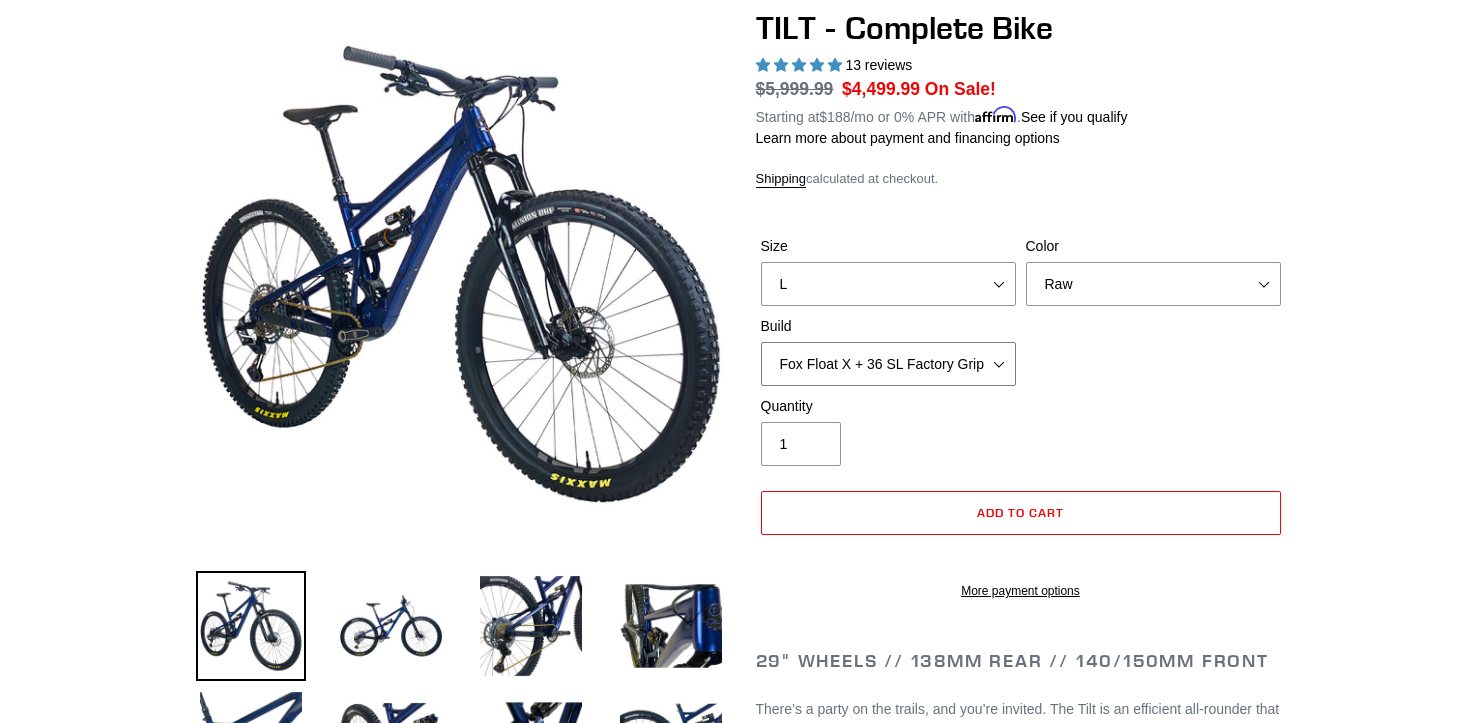 click on "Cane Creek Kitsuma Air + Helm MKII 140 + SRAM GX
Cane Creek Kitsuma Air + Helm MKII 140 + SRAM XO1
Cane Creek Kitsuma Air + Helm MKII 140 + Shimano XT
Fox Float X + 36 SL Factory Grip X 140 + SRAM GX
Fox Float X + 36 SL Factory Grip X 140 + SRAM XO
Fox Float X + 36 SL Factory Grip X 140 + Shimano XT
RockShox SD ULT + Pike ULT 140 + SRAM GX
RockShox SD ULT + Pike ULT 140 + SRAM XO
RockShox SD ULT + Pike ULT 140 + Shimano XT" at bounding box center (888, 364) 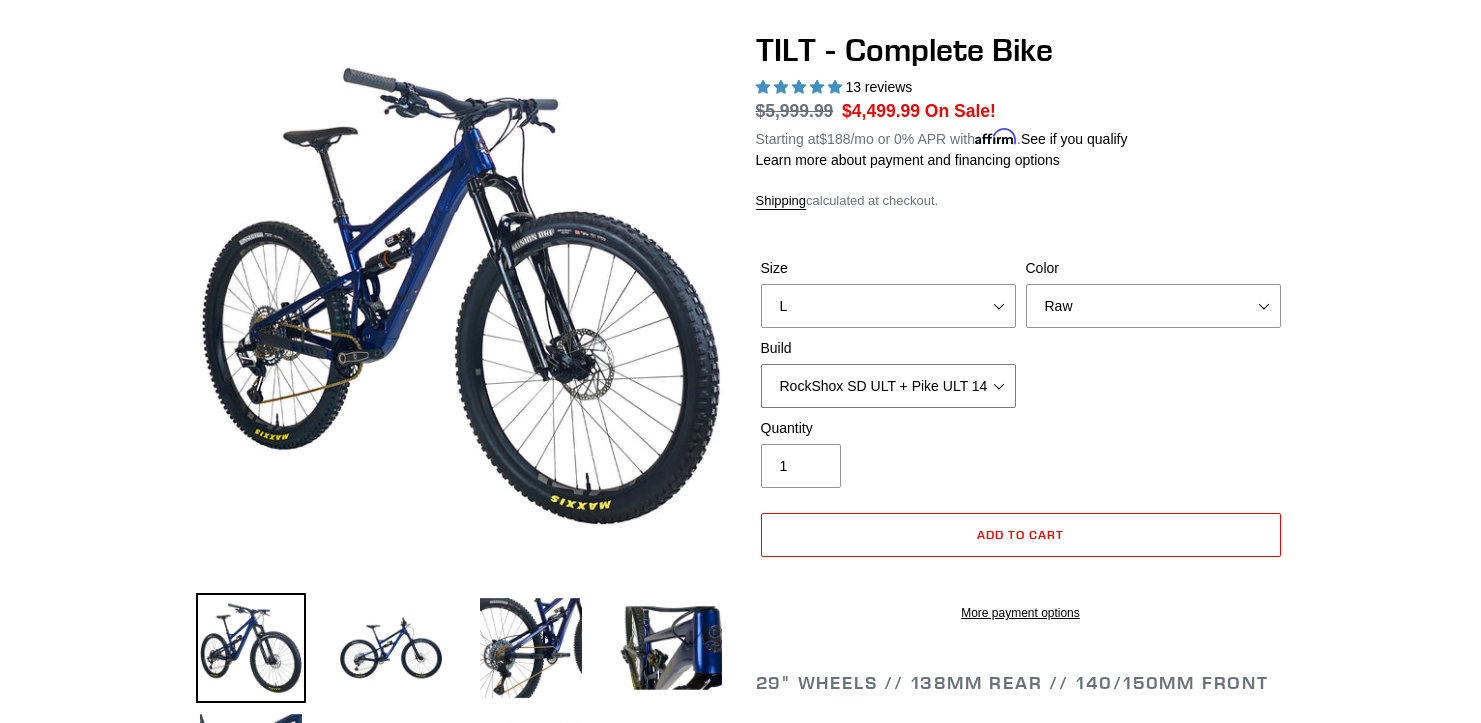 scroll, scrollTop: 162, scrollLeft: 0, axis: vertical 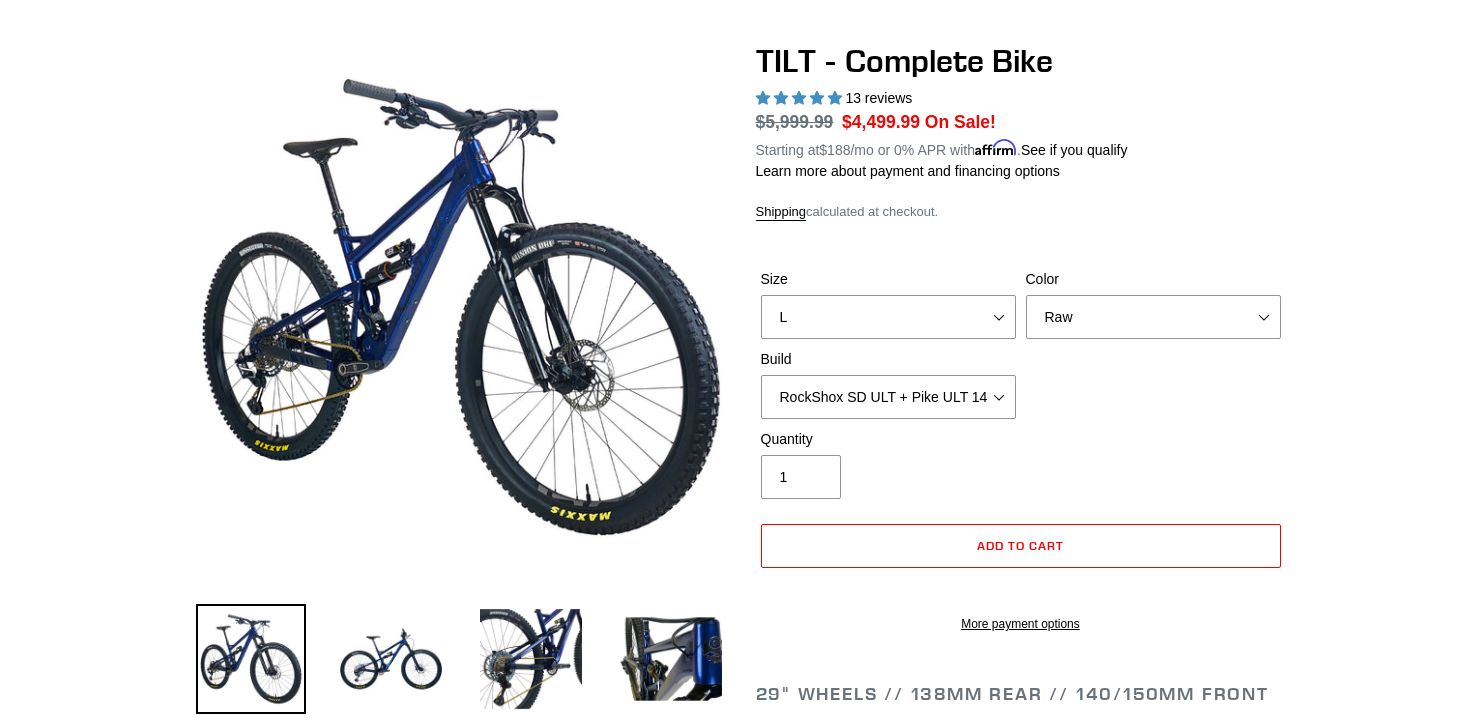 click on "Quantity" at bounding box center [888, 439] 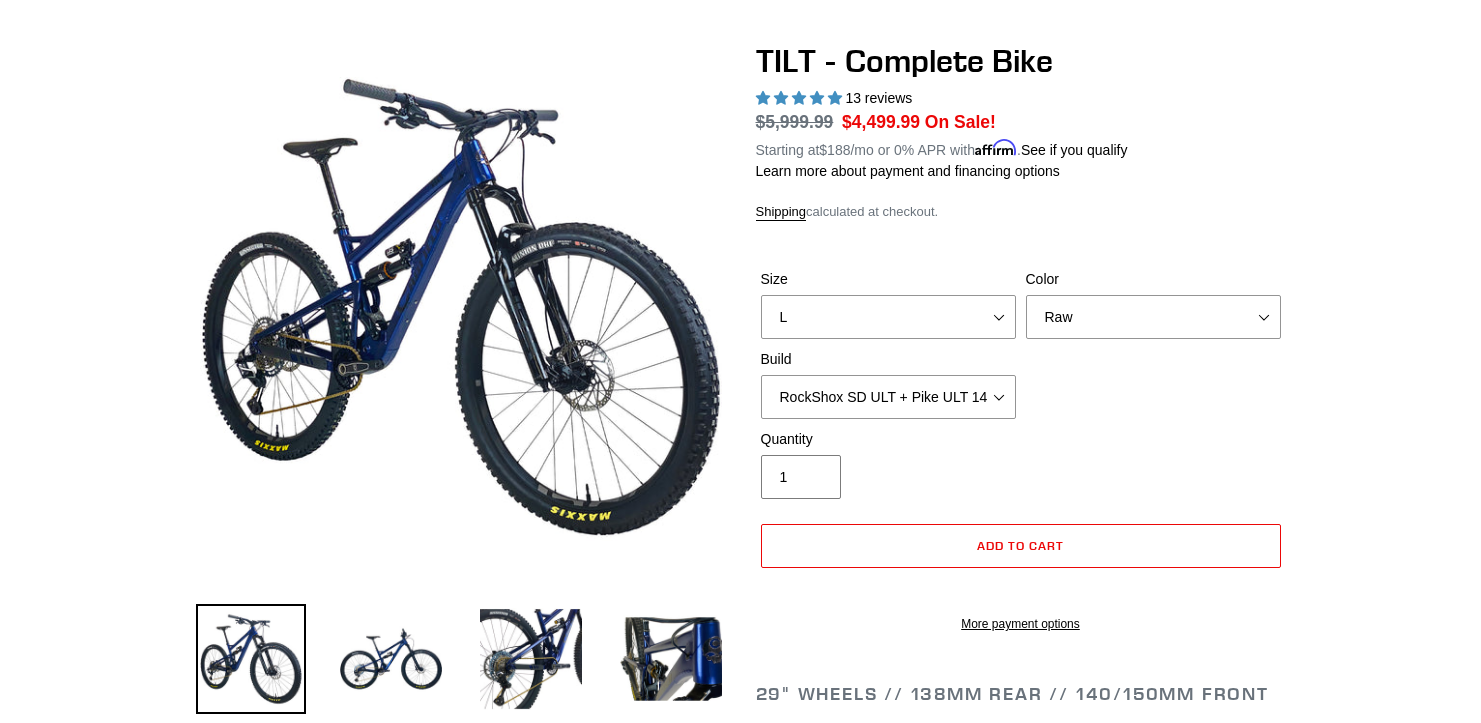 click on "1" at bounding box center (801, 477) 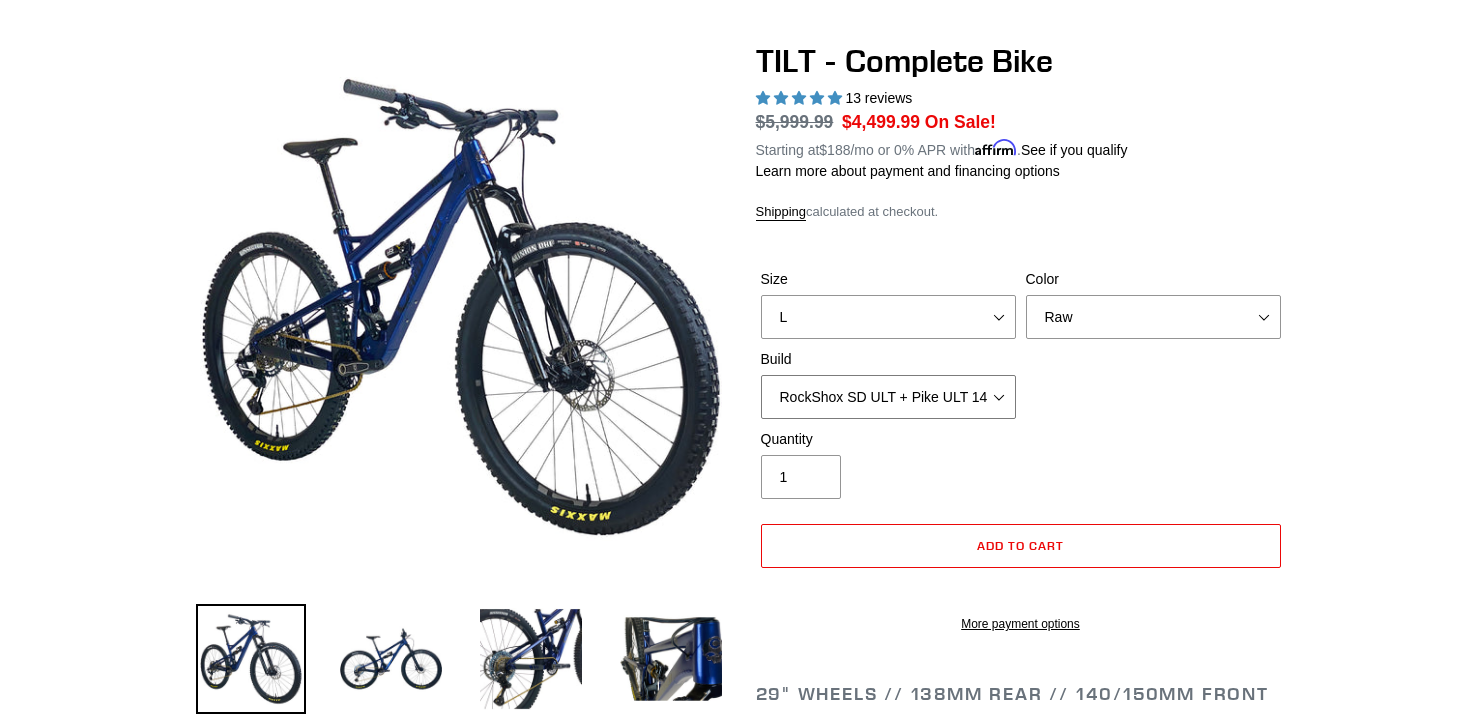 click on "Cane Creek Kitsuma Air + Helm MKII 140 + SRAM GX
Cane Creek Kitsuma Air + Helm MKII 140 + SRAM XO1
Cane Creek Kitsuma Air + Helm MKII 140 + Shimano XT
Fox Float X + 36 SL Factory Grip X 140 + SRAM GX
Fox Float X + 36 SL Factory Grip X 140 + SRAM XO
Fox Float X + 36 SL Factory Grip X 140 + Shimano XT
RockShox SD ULT + Pike ULT 140 + SRAM GX
RockShox SD ULT + Pike ULT 140 + SRAM XO
RockShox SD ULT + Pike ULT 140 + Shimano XT" at bounding box center (888, 397) 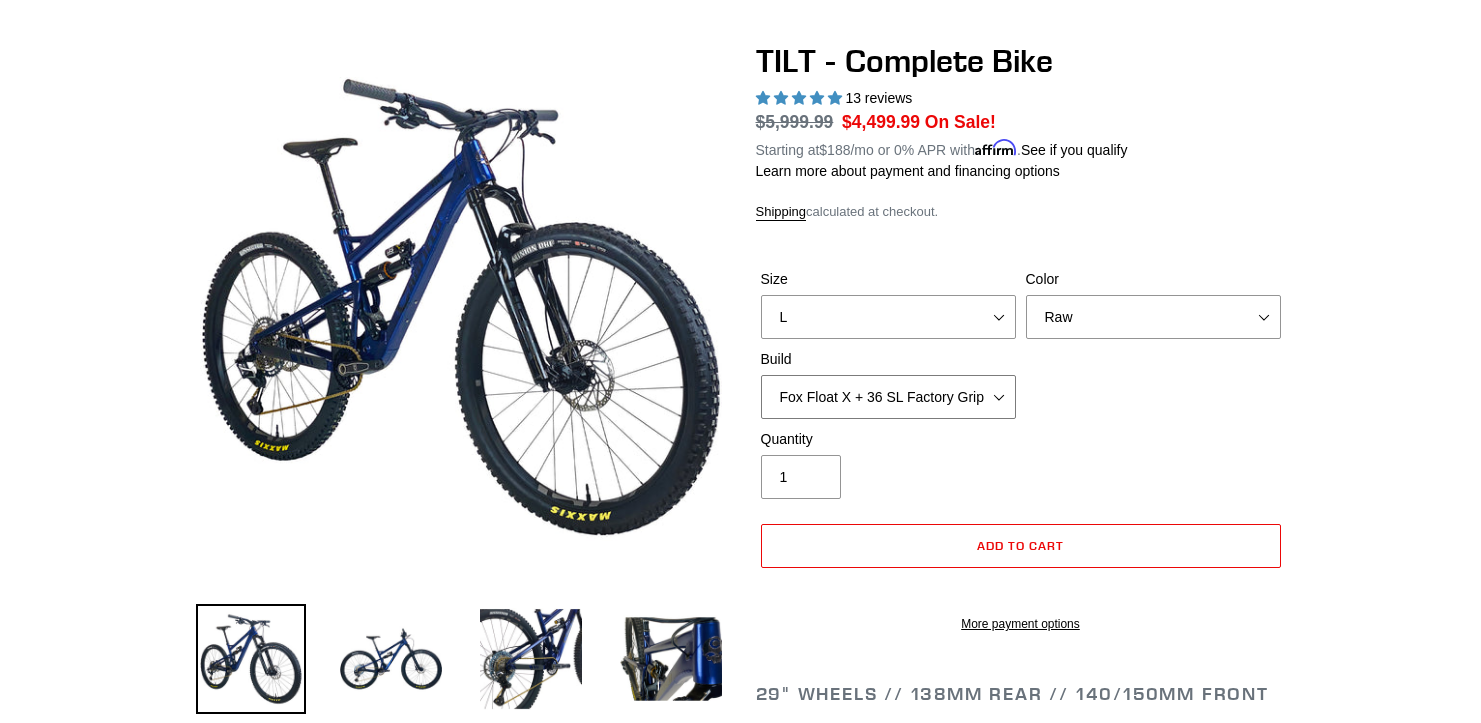 click on "Cane Creek Kitsuma Air + Helm MKII 140 + SRAM GX
Cane Creek Kitsuma Air + Helm MKII 140 + SRAM XO1
Cane Creek Kitsuma Air + Helm MKII 140 + Shimano XT
Fox Float X + 36 SL Factory Grip X 140 + SRAM GX
Fox Float X + 36 SL Factory Grip X 140 + SRAM XO
Fox Float X + 36 SL Factory Grip X 140 + Shimano XT
RockShox SD ULT + Pike ULT 140 + SRAM GX
RockShox SD ULT + Pike ULT 140 + SRAM XO
RockShox SD ULT + Pike ULT 140 + Shimano XT" at bounding box center [888, 397] 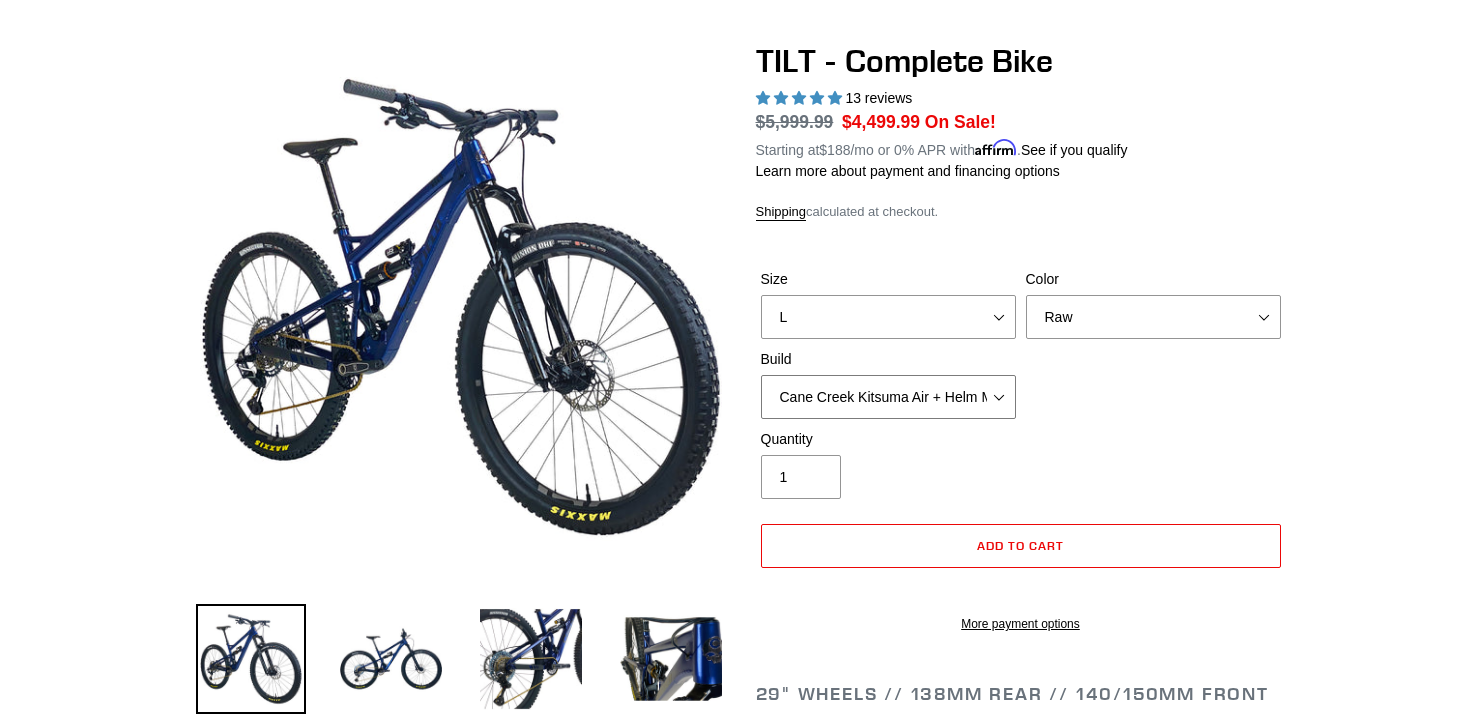 click on "Cane Creek Kitsuma Air + Helm MKII 140 + SRAM GX
Cane Creek Kitsuma Air + Helm MKII 140 + SRAM XO1
Cane Creek Kitsuma Air + Helm MKII 140 + Shimano XT
Fox Float X + 36 SL Factory Grip X 140 + SRAM GX
Fox Float X + 36 SL Factory Grip X 140 + SRAM XO
Fox Float X + 36 SL Factory Grip X 140 + Shimano XT
RockShox SD ULT + Pike ULT 140 + SRAM GX
RockShox SD ULT + Pike ULT 140 + SRAM XO
RockShox SD ULT + Pike ULT 140 + Shimano XT" at bounding box center (888, 397) 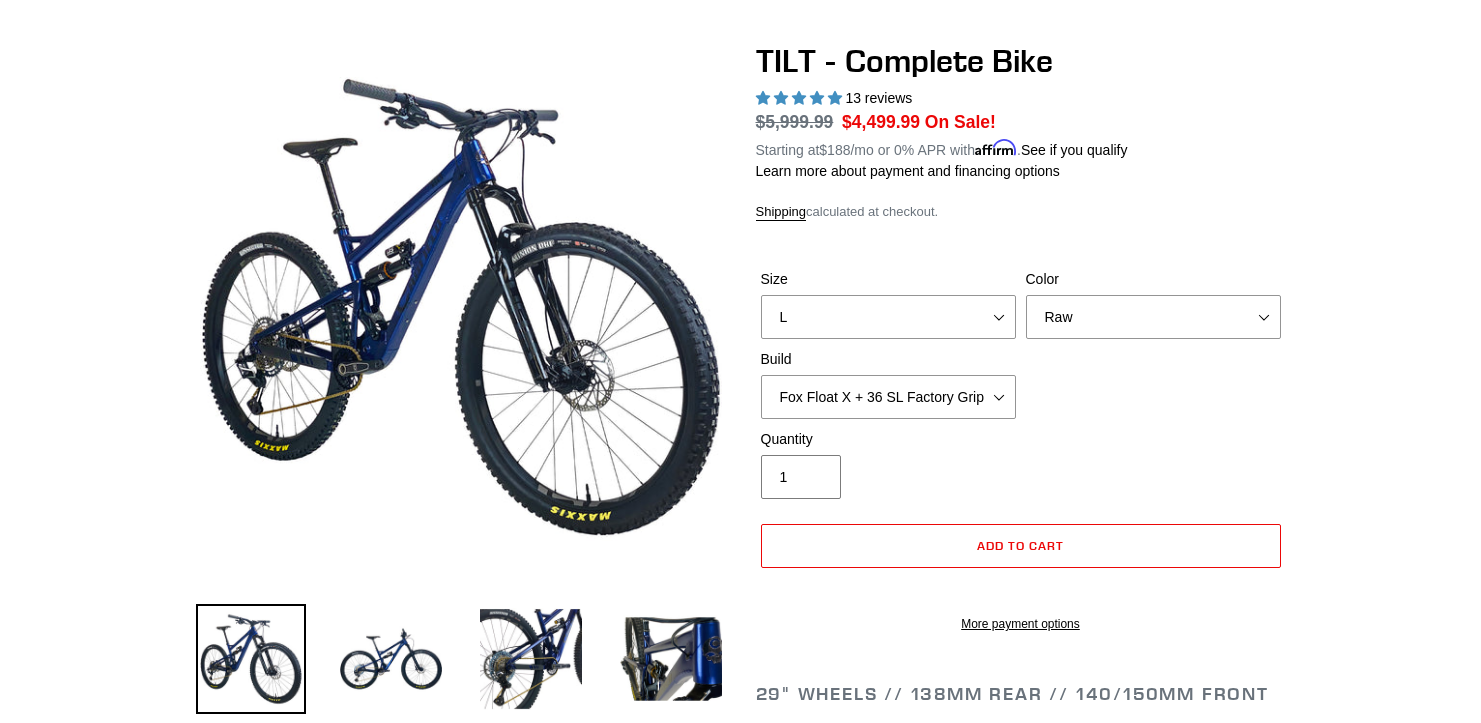 click on "Quantity
1" at bounding box center (1021, 469) 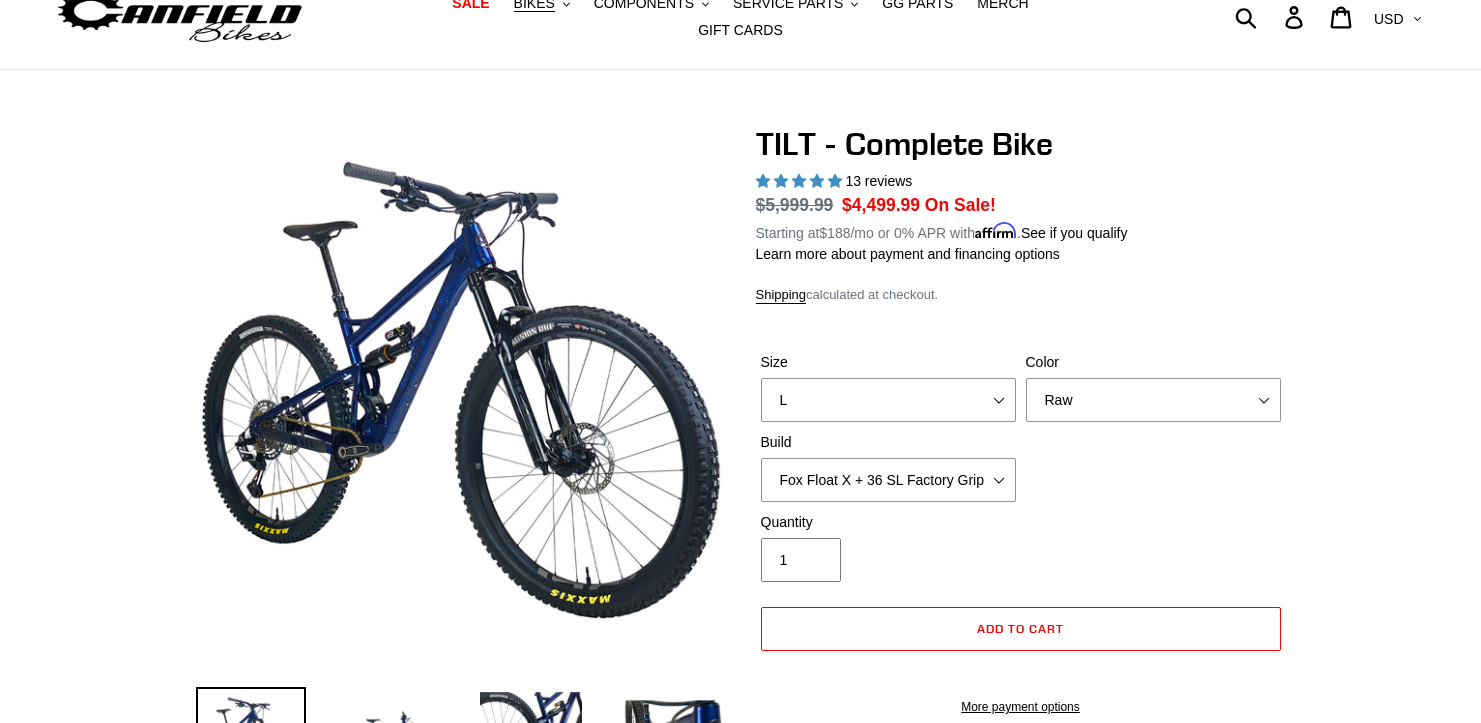 scroll, scrollTop: 79, scrollLeft: 0, axis: vertical 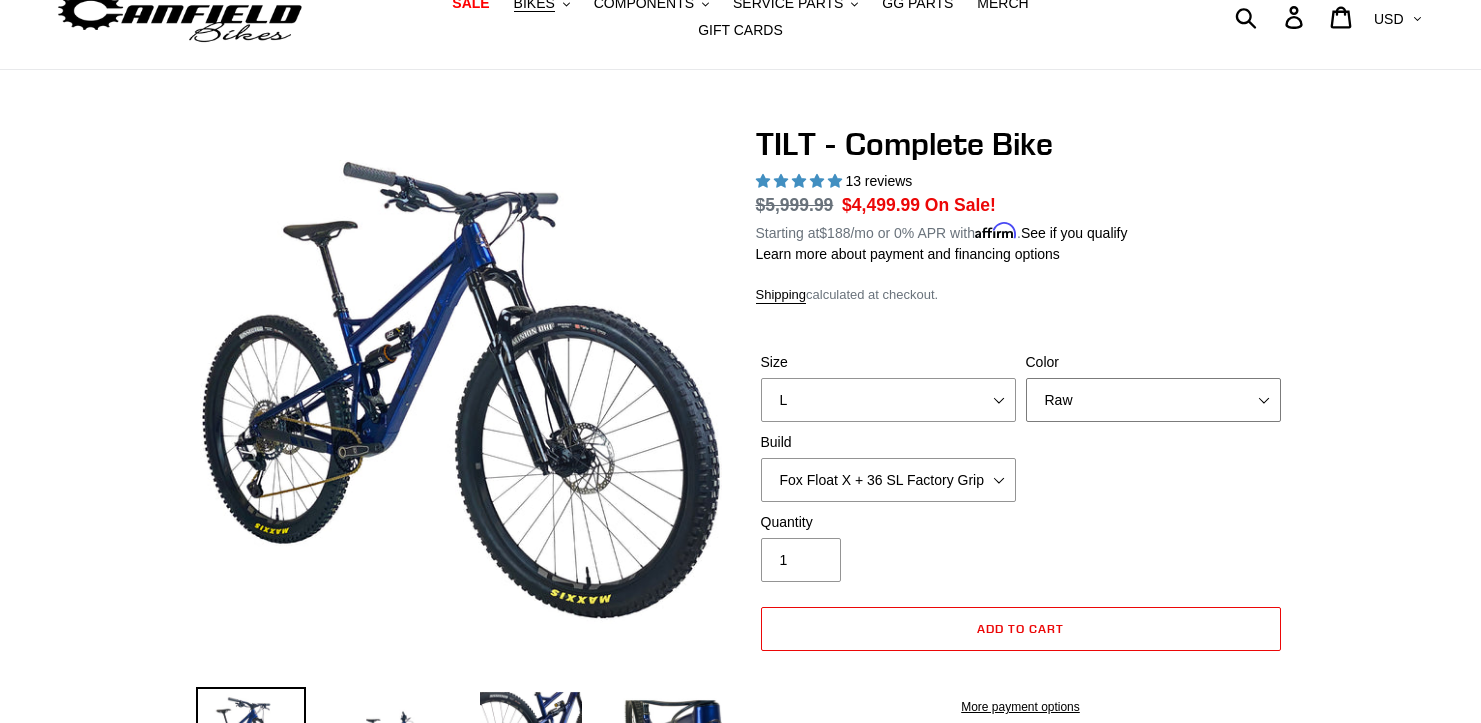 click on "Pearl Night Blue
Stealth Silver
Raw" at bounding box center (1153, 400) 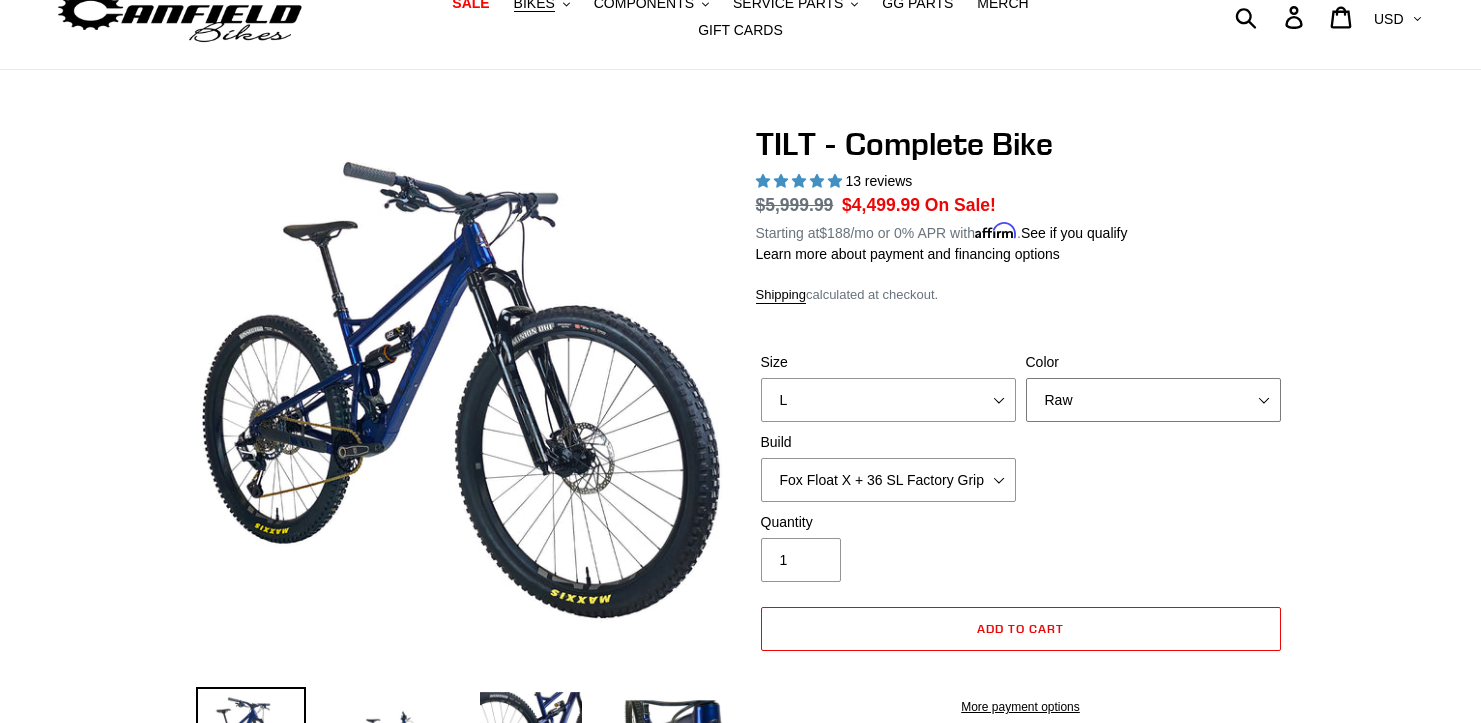 select on "Pearl Night Blue" 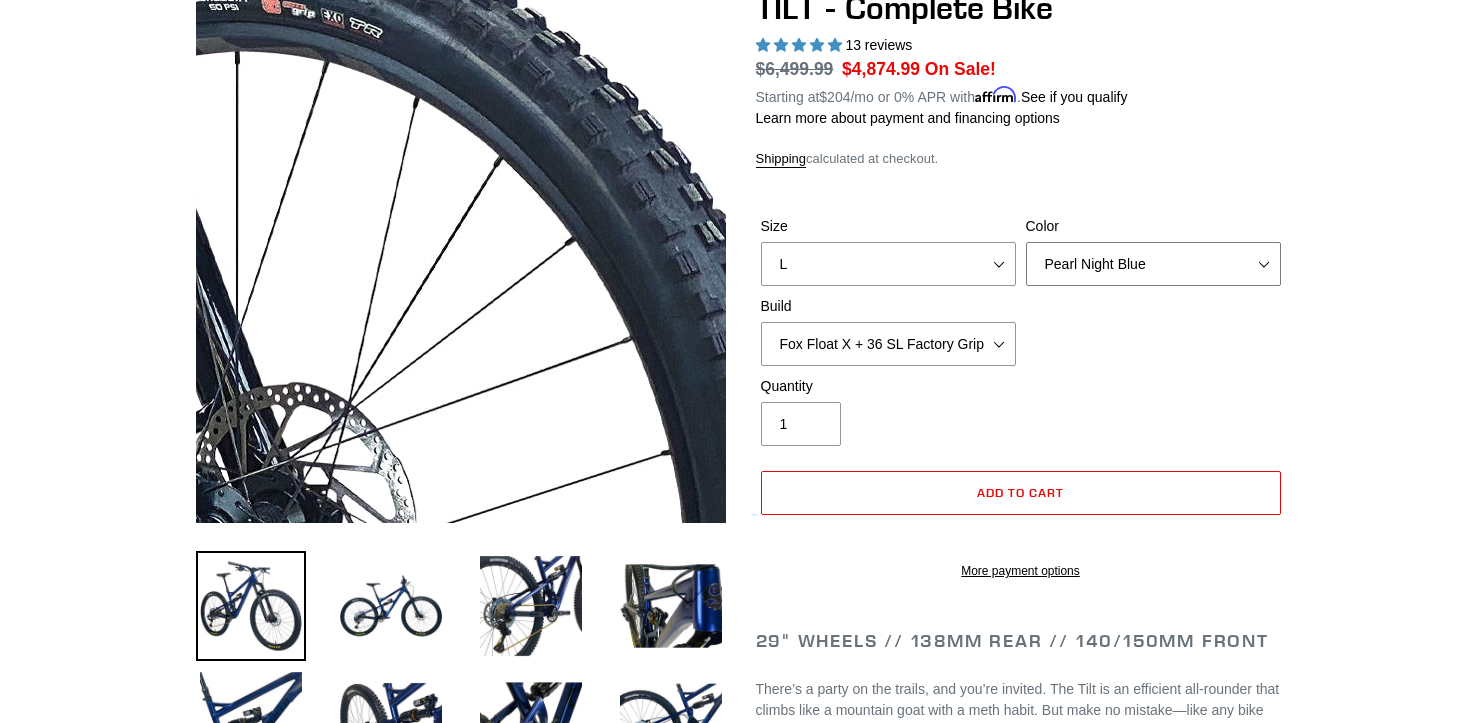 scroll, scrollTop: 285, scrollLeft: 0, axis: vertical 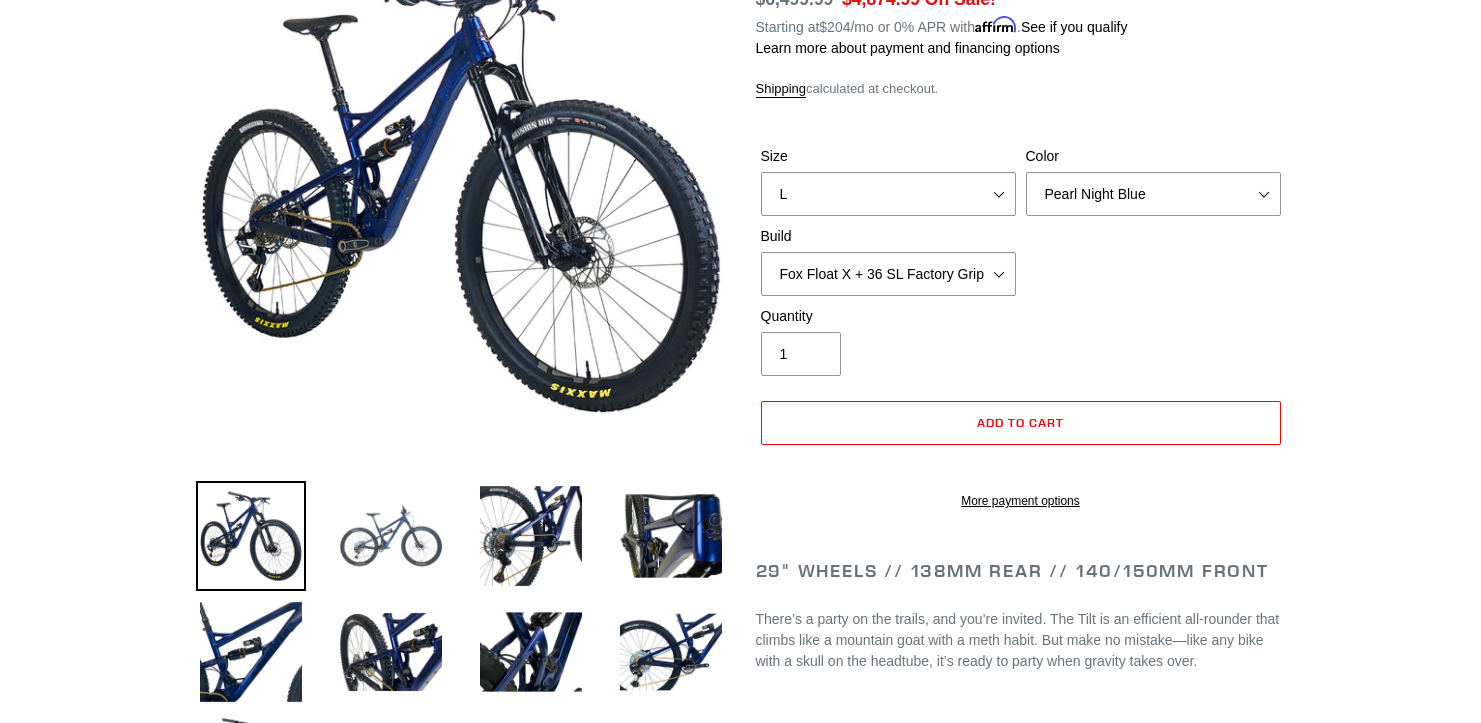 click at bounding box center (391, 536) 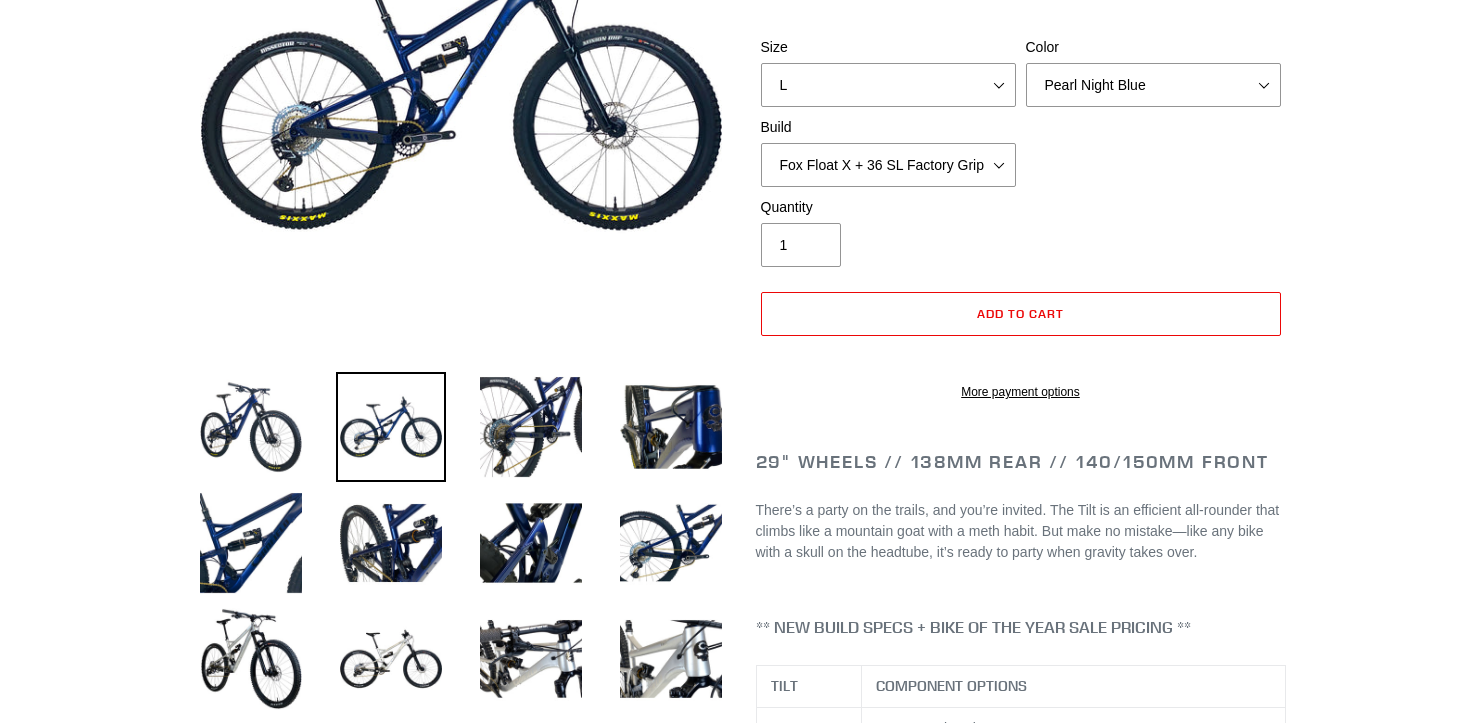 scroll, scrollTop: 561, scrollLeft: 0, axis: vertical 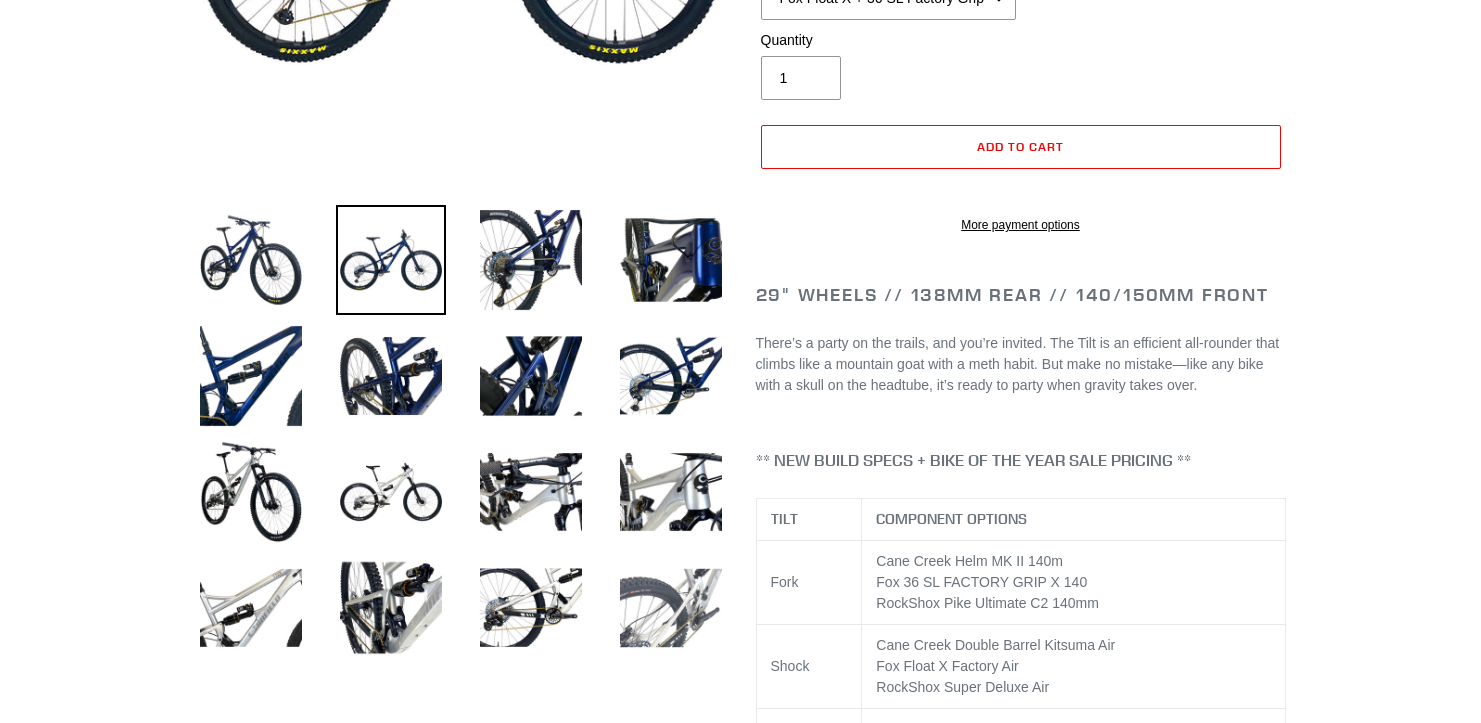 click at bounding box center (671, 608) 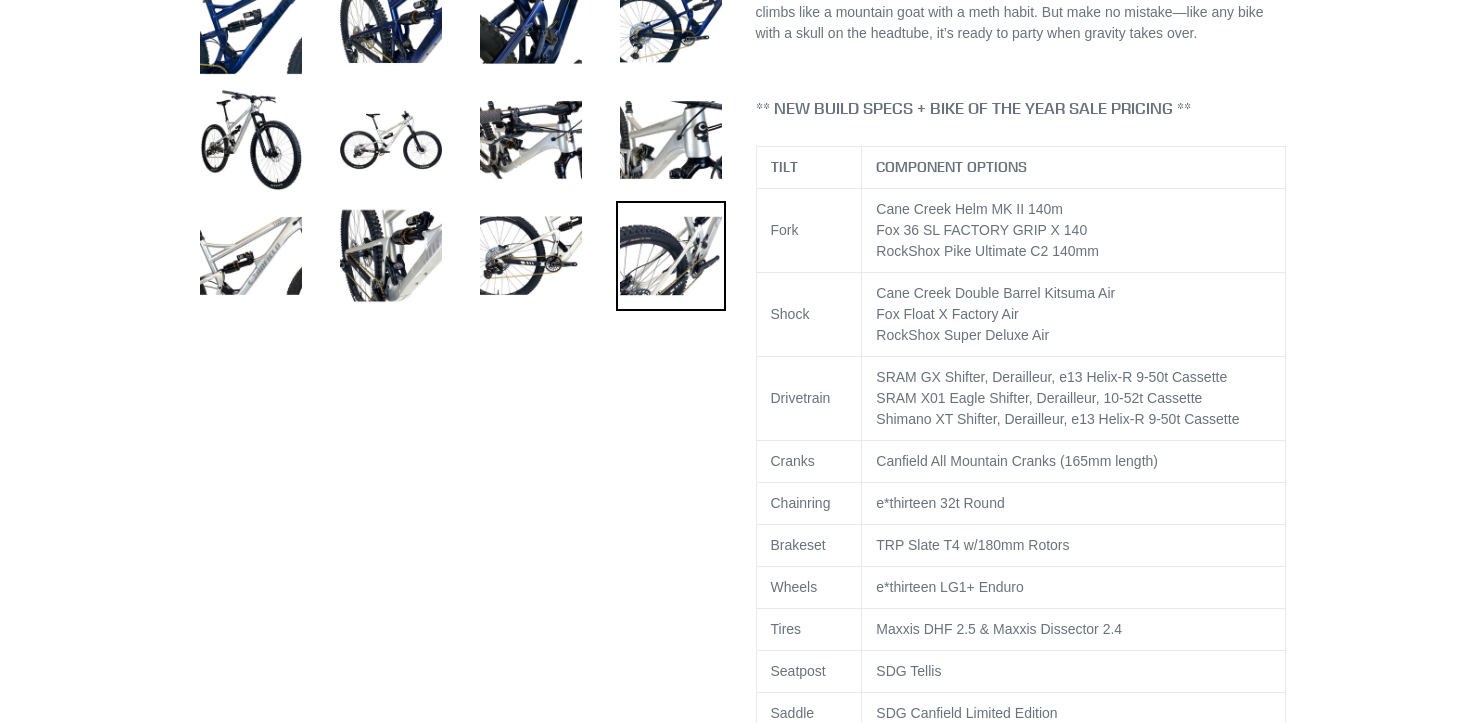 scroll, scrollTop: 888, scrollLeft: 0, axis: vertical 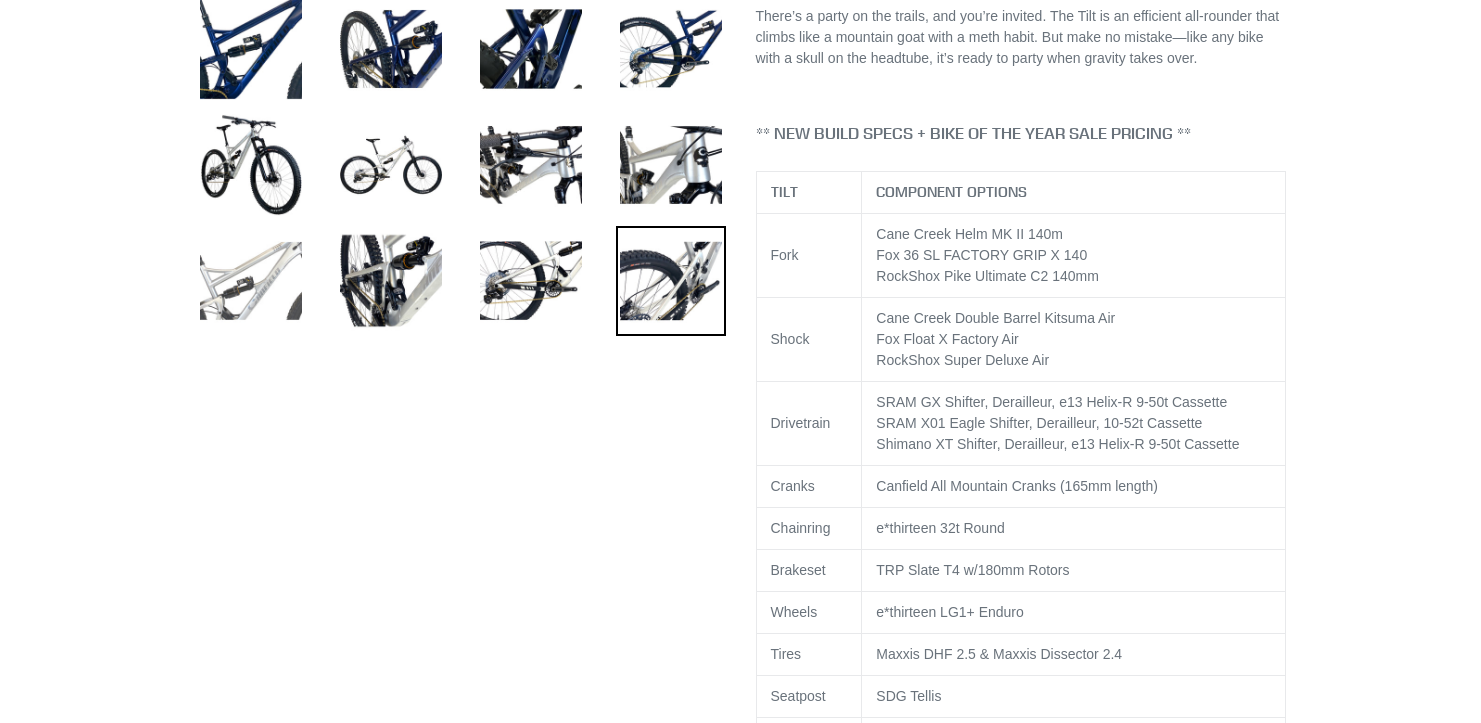 click at bounding box center [251, 281] 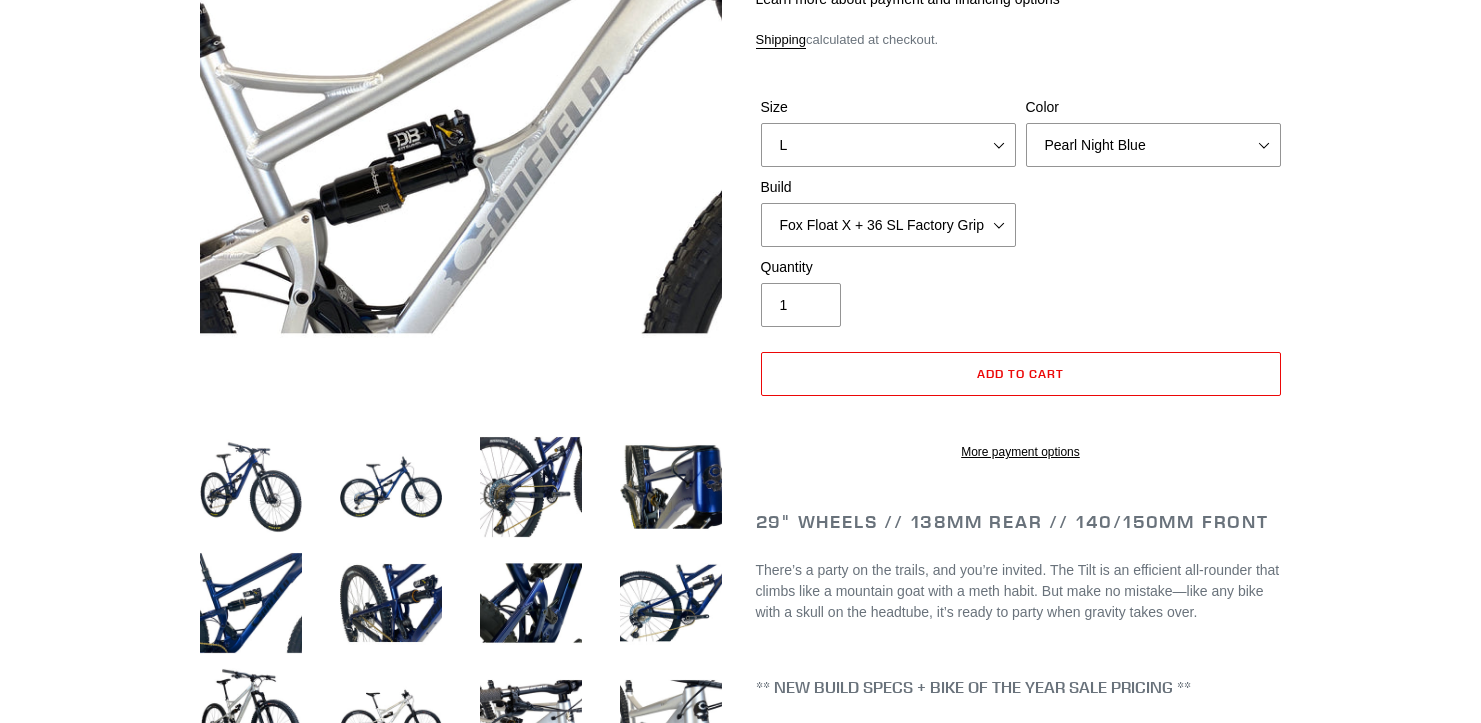 scroll, scrollTop: 66, scrollLeft: 0, axis: vertical 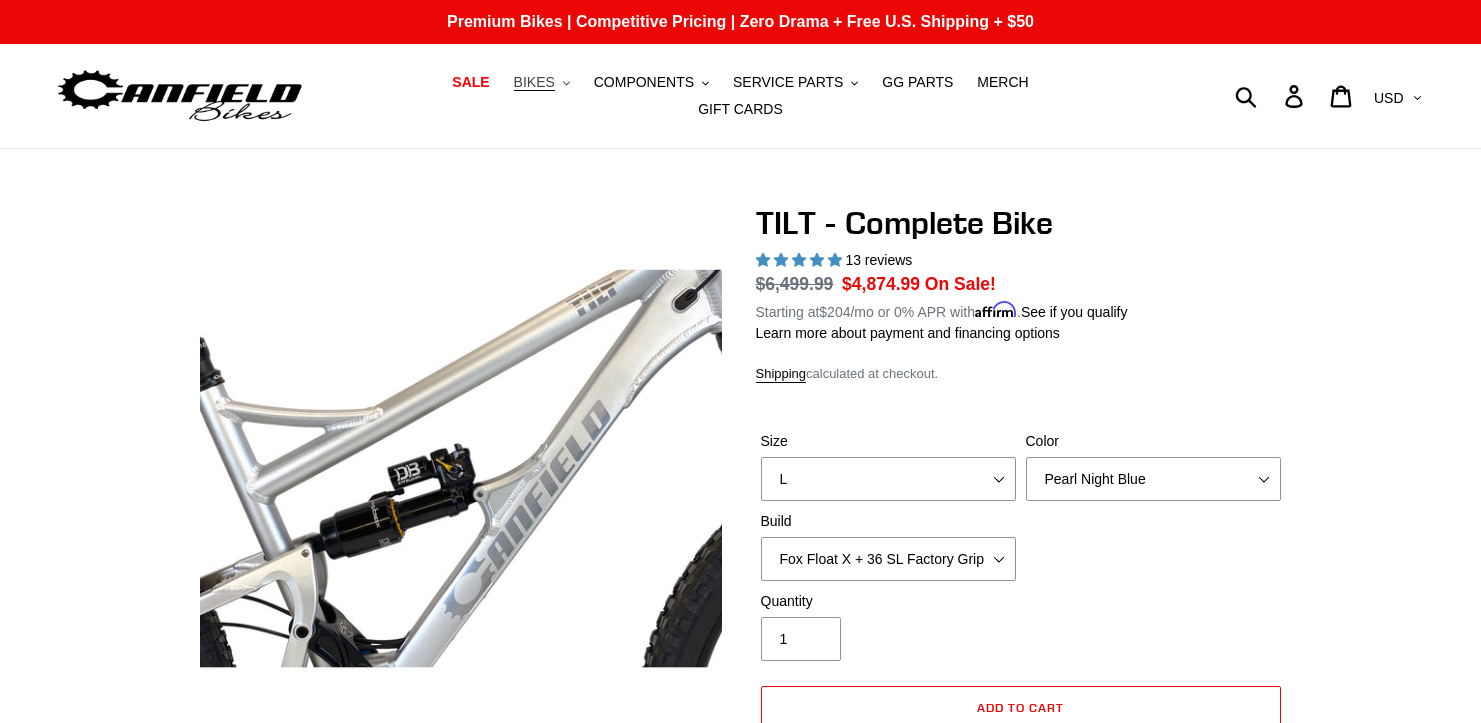 click on ".cls-1{fill:#231f20}" 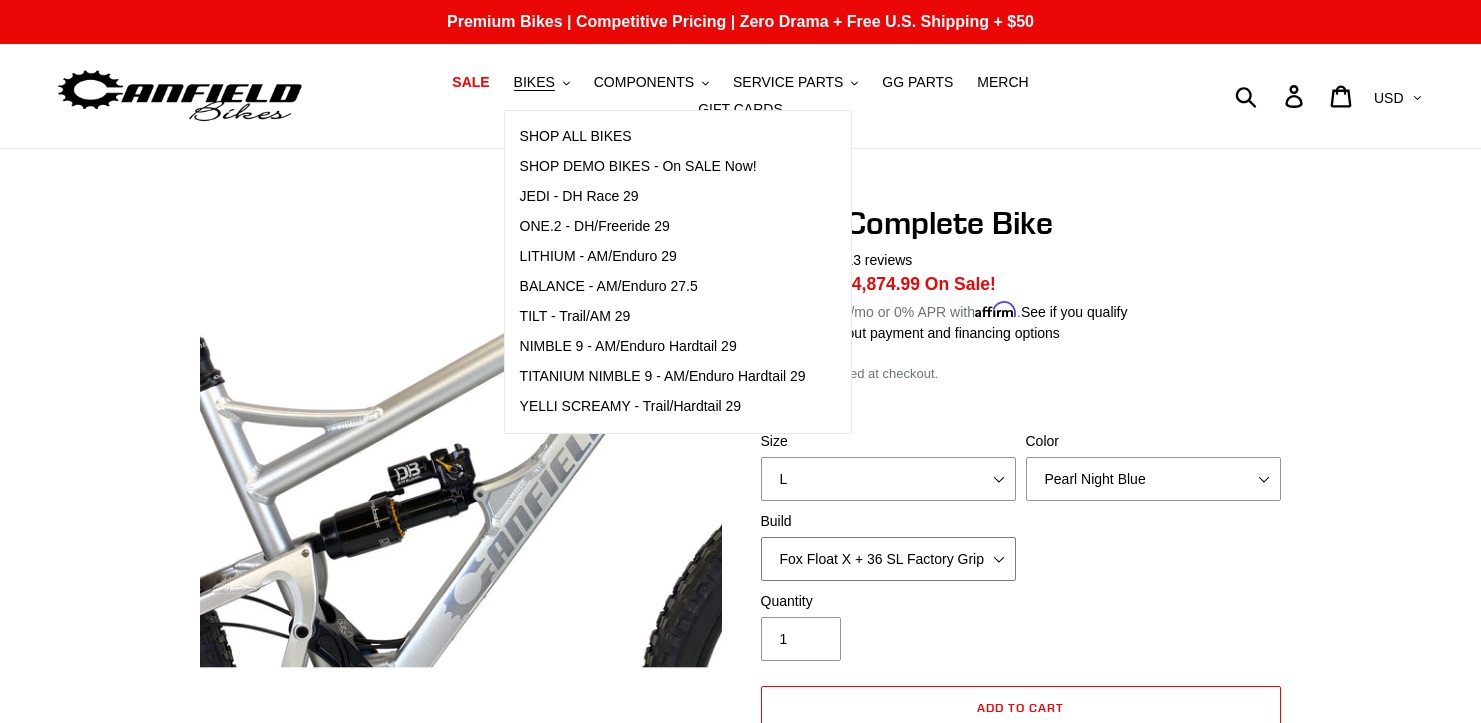 click on "Cane Creek Kitsuma Air + Helm MKII 140 + SRAM GX
Cane Creek Kitsuma Air + Helm MKII 140 + SRAM XO1
Cane Creek Kitsuma Air + Helm MKII 140 + Shimano XT
Fox Float X + 36 SL Factory Grip X 140 + SRAM GX
Fox Float X + 36 SL Factory Grip X 140 + SRAM XO
Fox Float X + 36 SL Factory Grip X 140 + Shimano XT
RockShox SD ULT + Pike ULT 140 + SRAM GX
RockShox SD ULT + Pike ULT 140 + SRAM XO
RockShox SD ULT + Pike ULT 140 + Shimano XT" at bounding box center [888, 559] 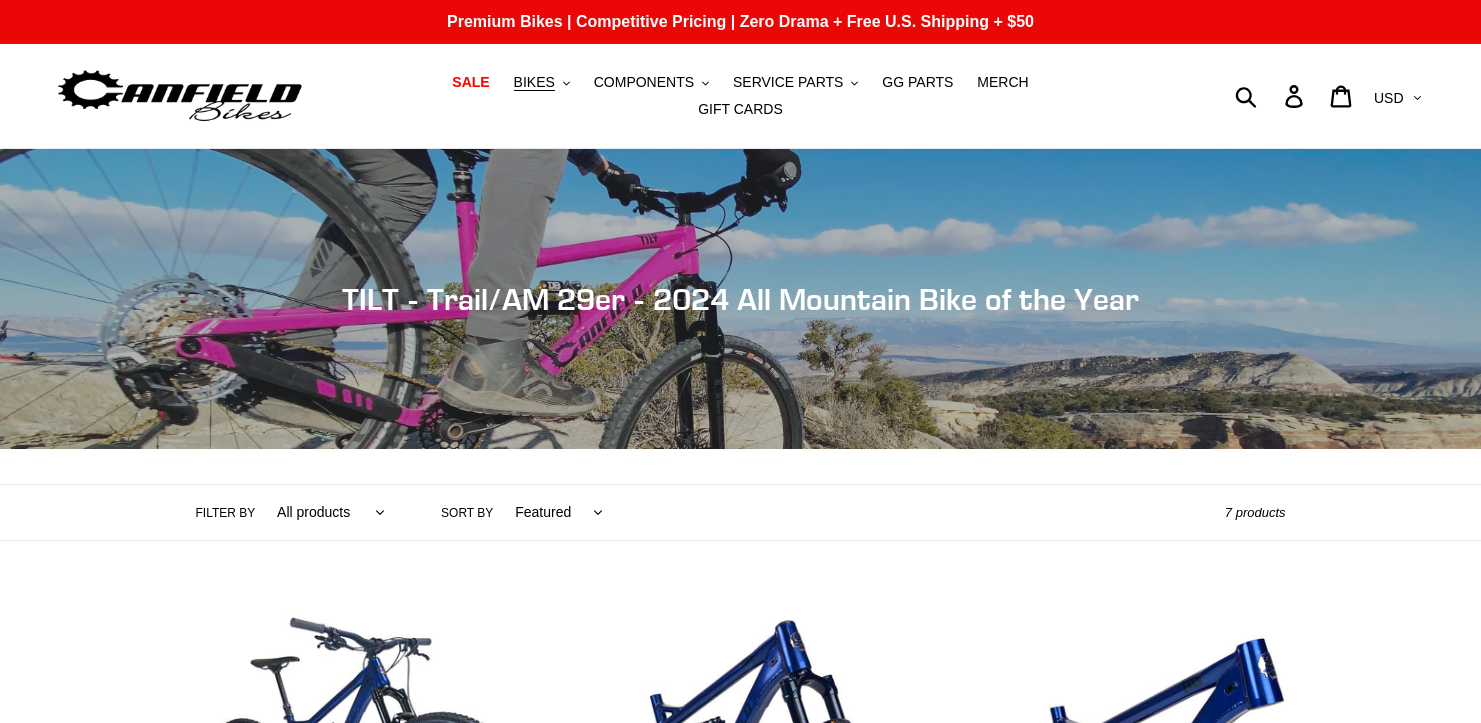 scroll, scrollTop: 0, scrollLeft: 0, axis: both 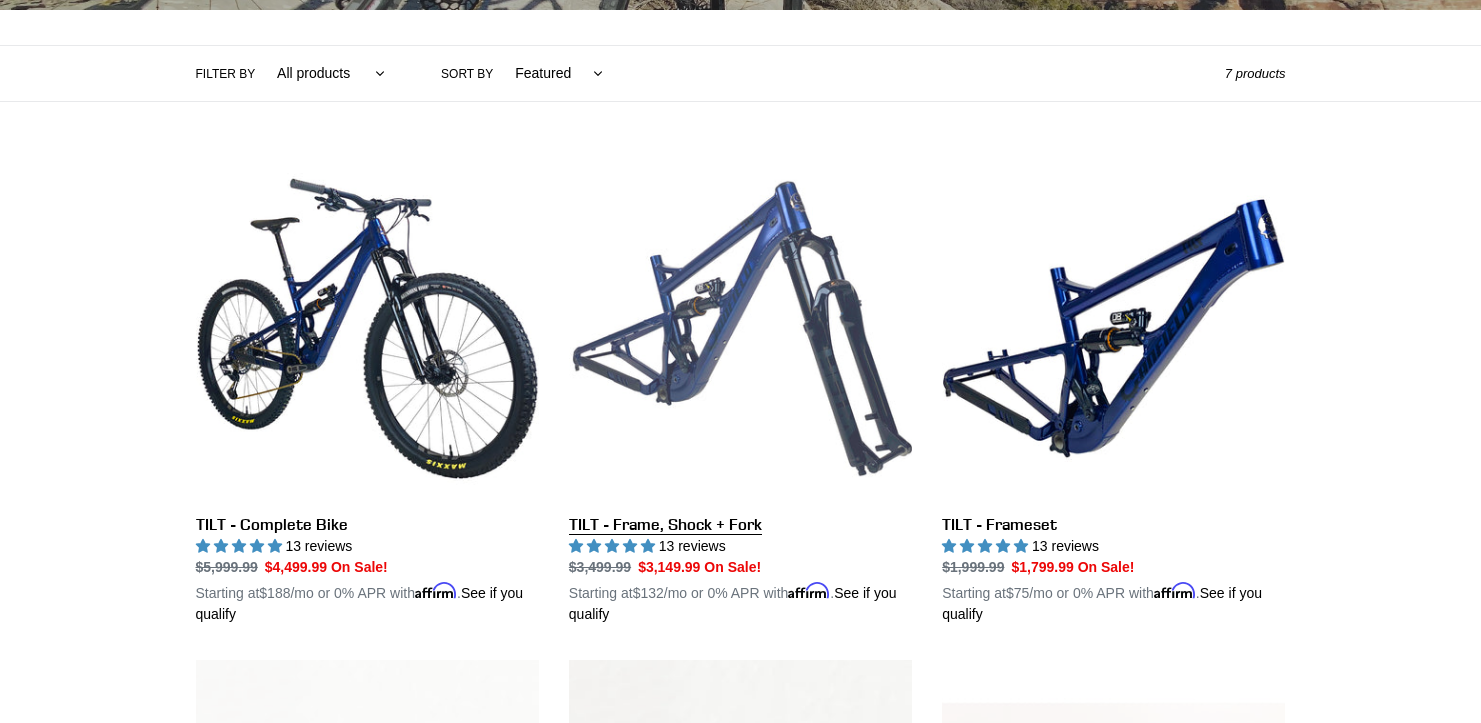 click on "TILT - Frame, Shock + Fork" at bounding box center [740, 391] 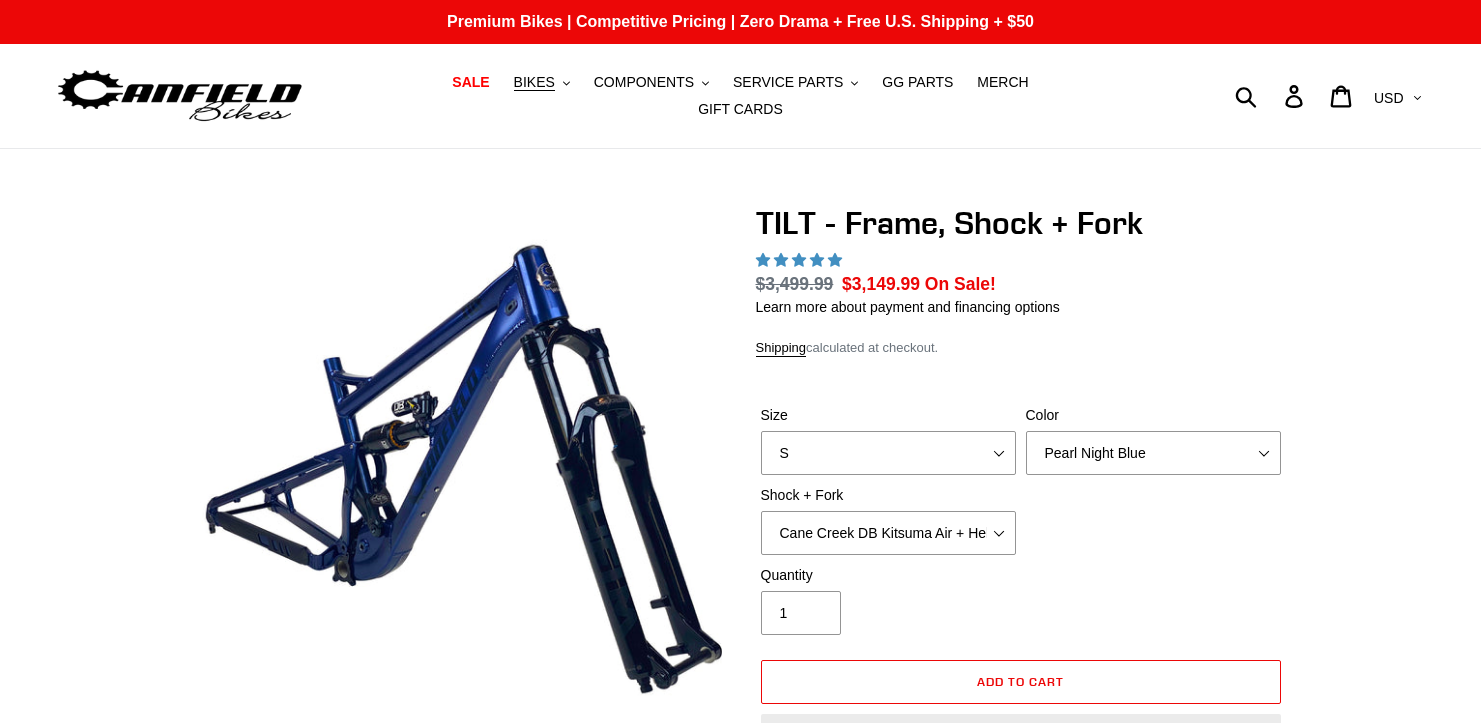 scroll, scrollTop: 0, scrollLeft: 0, axis: both 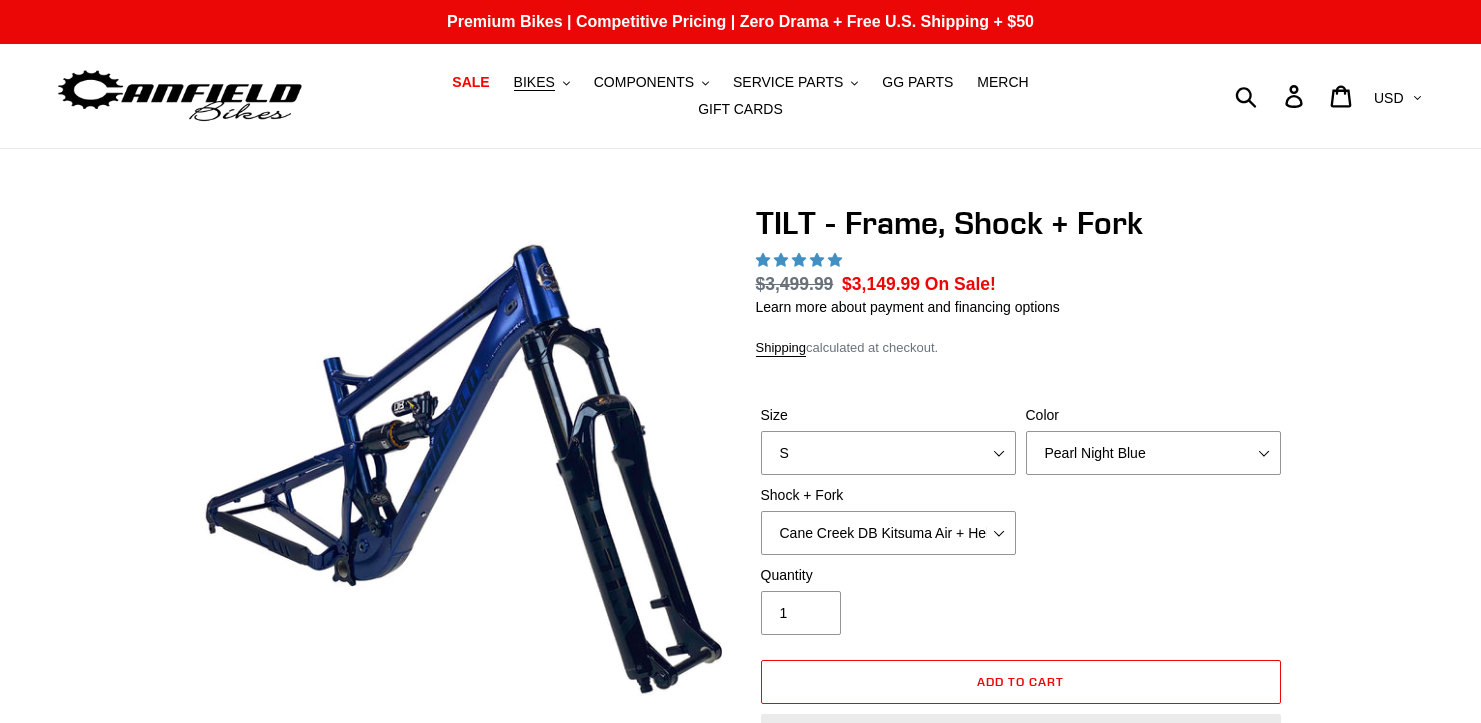 select on "highest-rating" 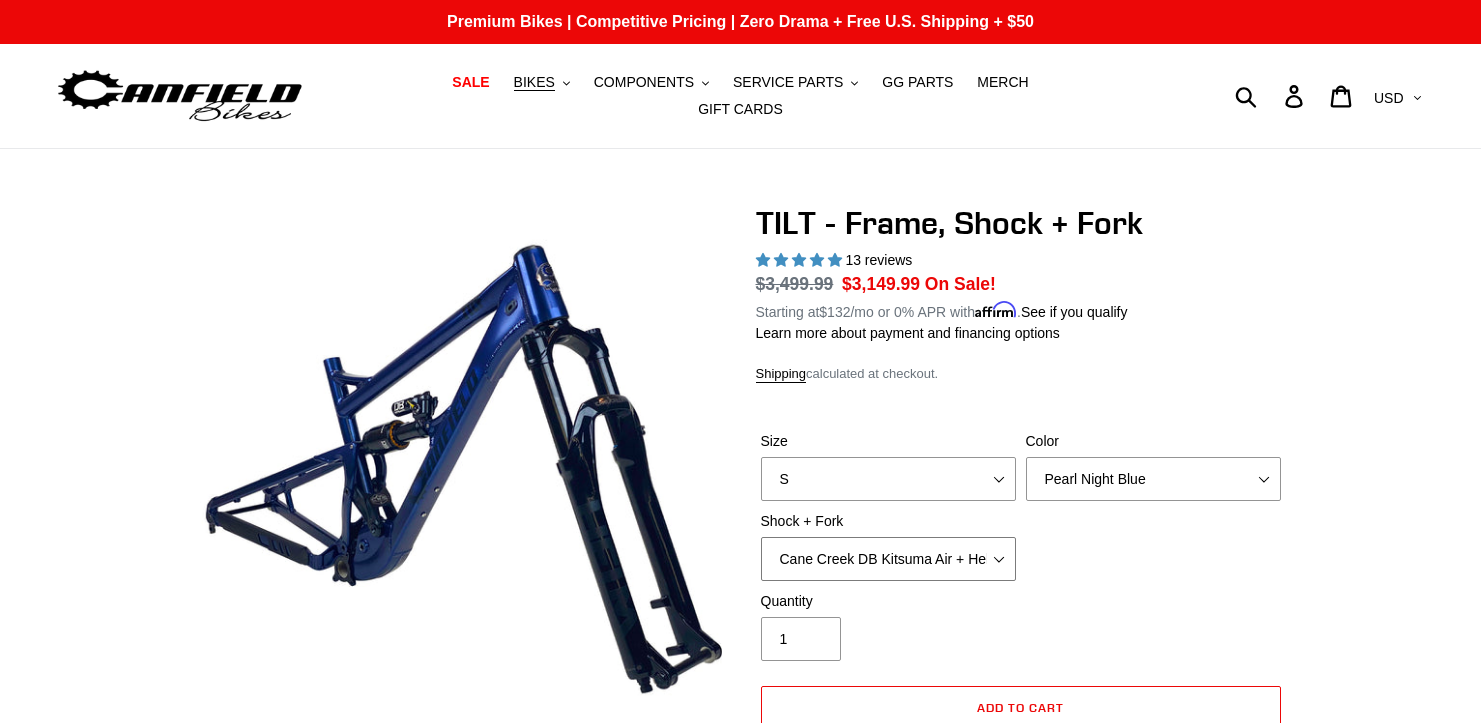 click on "Cane Creek DB Kitsuma Air + Helm MKII 140mm
Cane Creek DB Kitsuma Air + Fox 36 SL Factory Grip X 140mm
Fox Float X + Fox 36 Grip X Factory 150mm
EXT Storia V3-S + EXT Era V2.1" at bounding box center (888, 559) 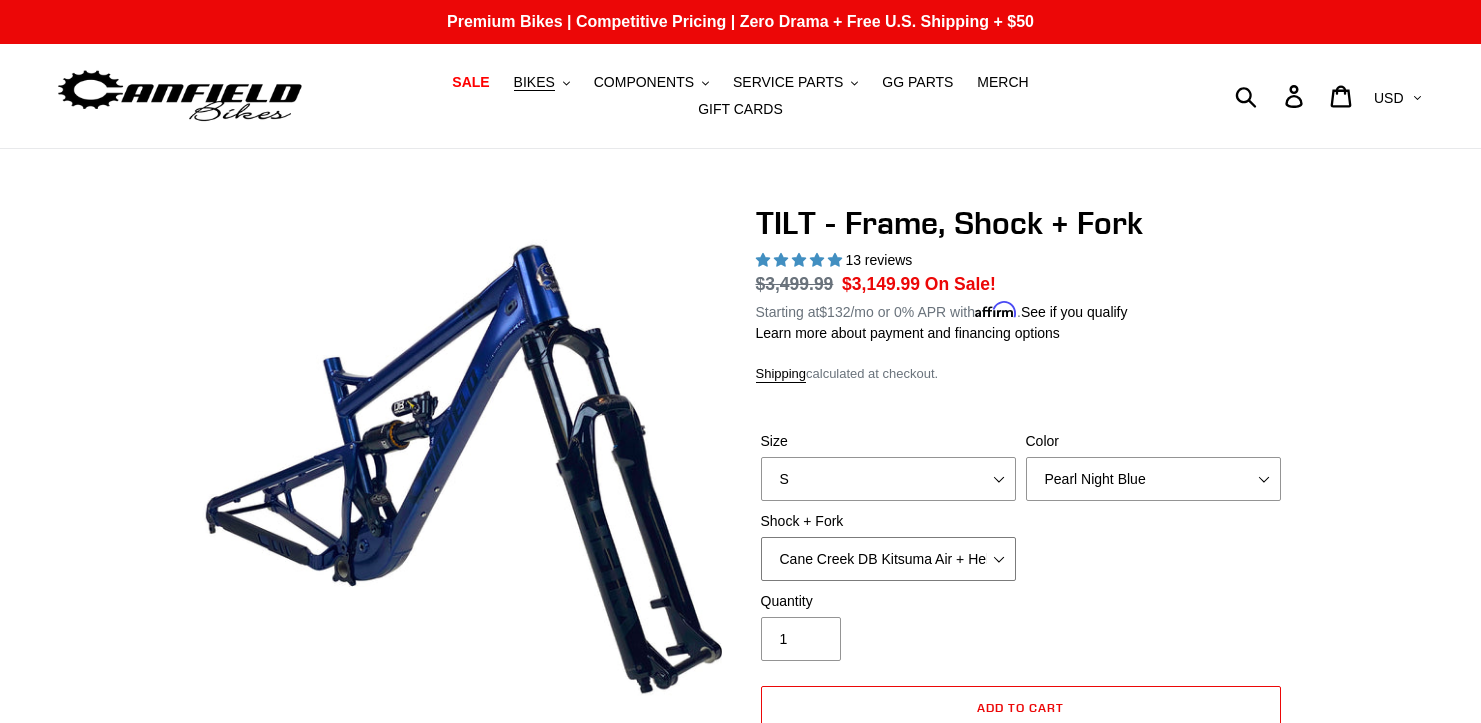 select on "Fox Float X + Fox 36 Grip X Factory 150mm" 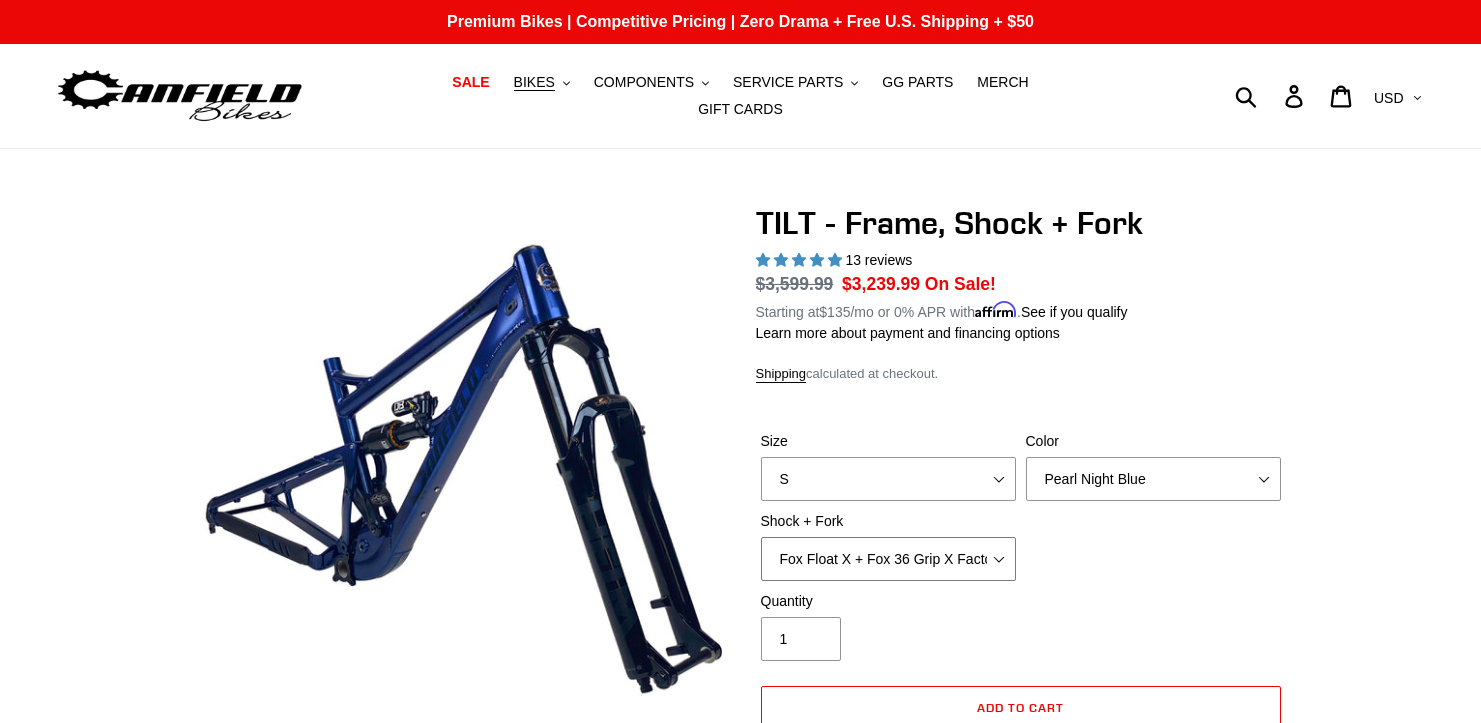 click on "Cane Creek DB Kitsuma Air + Helm MKII 140mm
Cane Creek DB Kitsuma Air + Fox 36 SL Factory Grip X 140mm
Fox Float X + Fox 36 Grip X Factory 150mm
EXT Storia V3-S + EXT Era V2.1" at bounding box center (888, 559) 